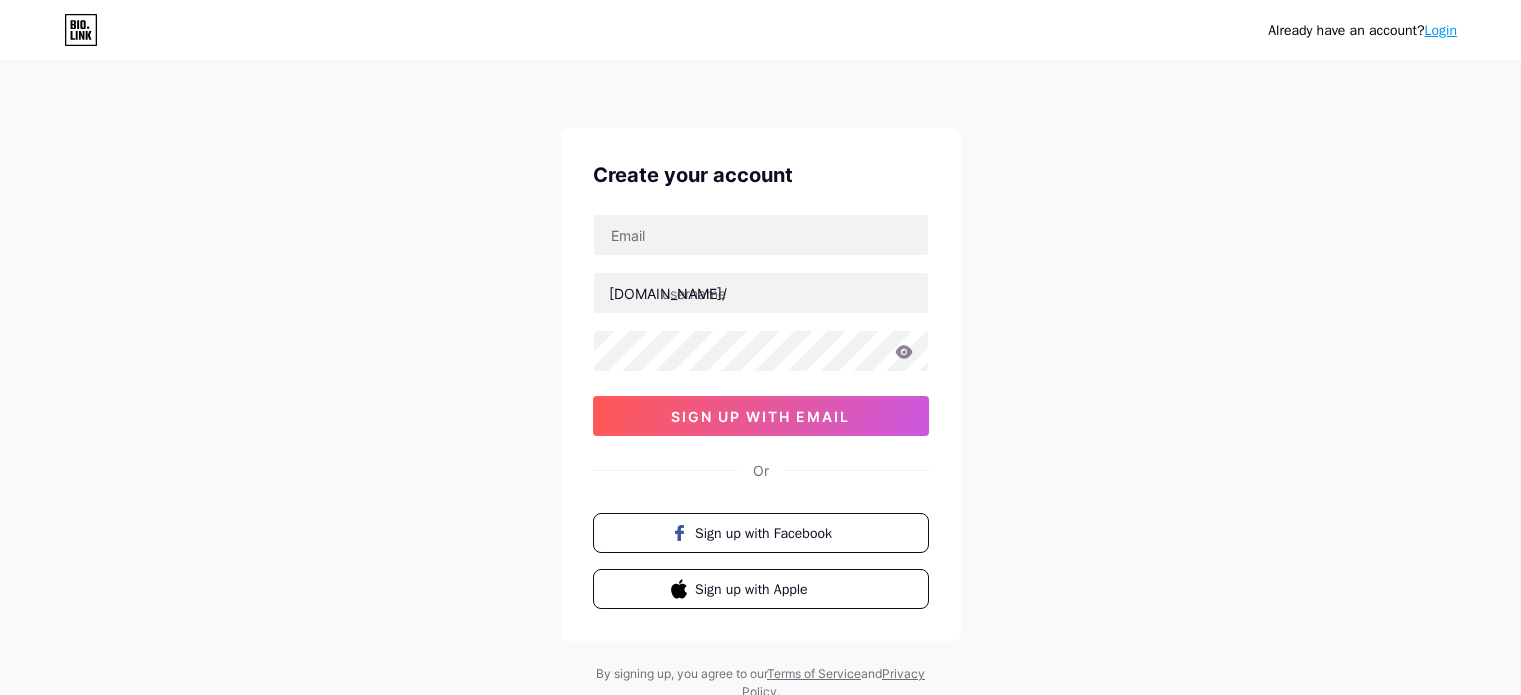scroll, scrollTop: 0, scrollLeft: 0, axis: both 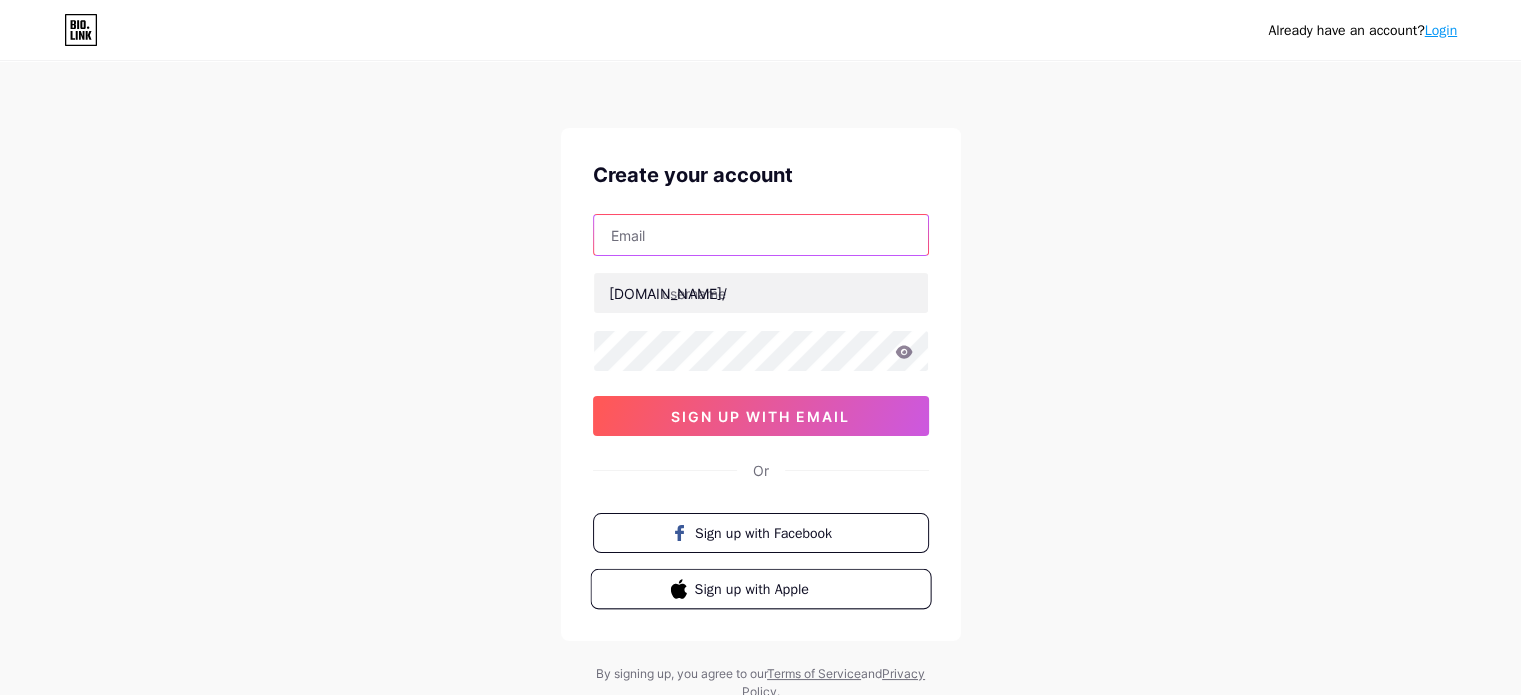 drag, startPoint x: 643, startPoint y: 235, endPoint x: 613, endPoint y: 576, distance: 342.3171 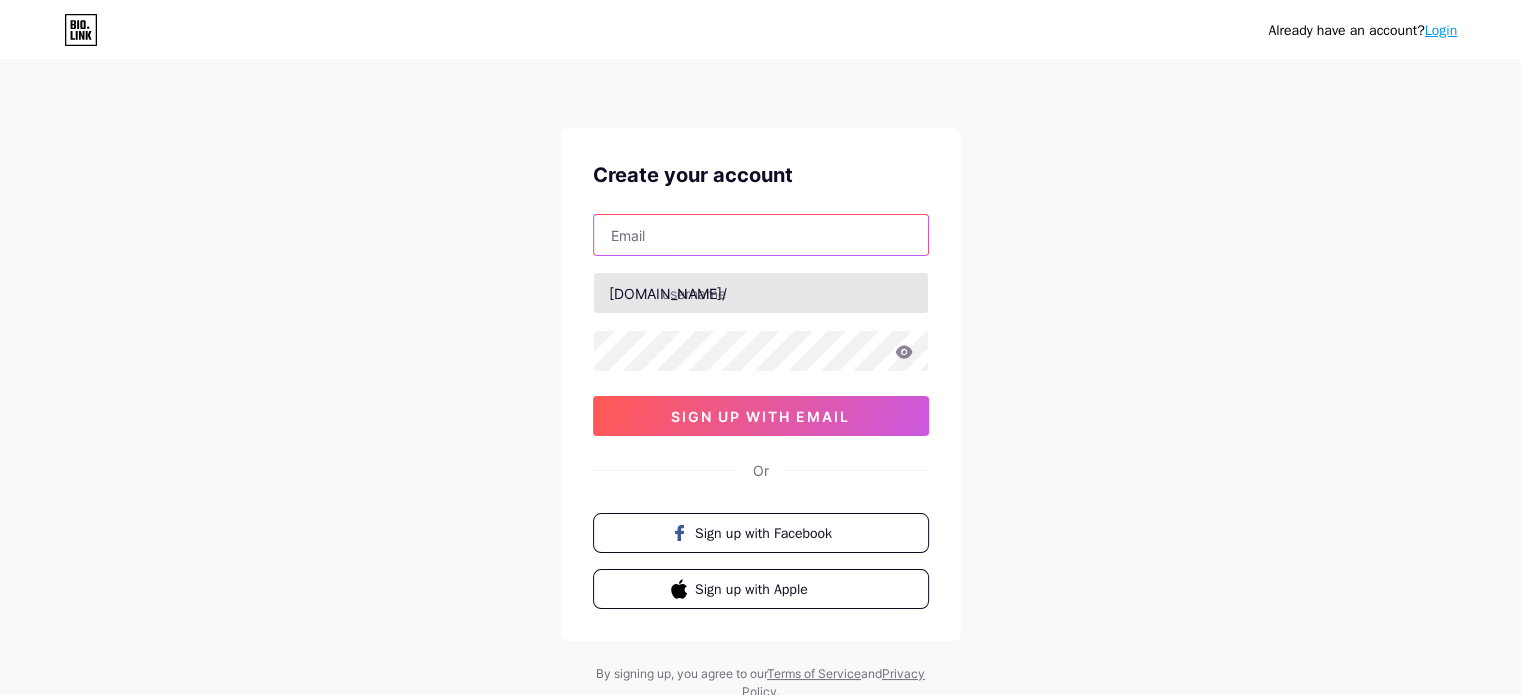paste on "[EMAIL_ADDRESS][DOMAIN_NAME]" 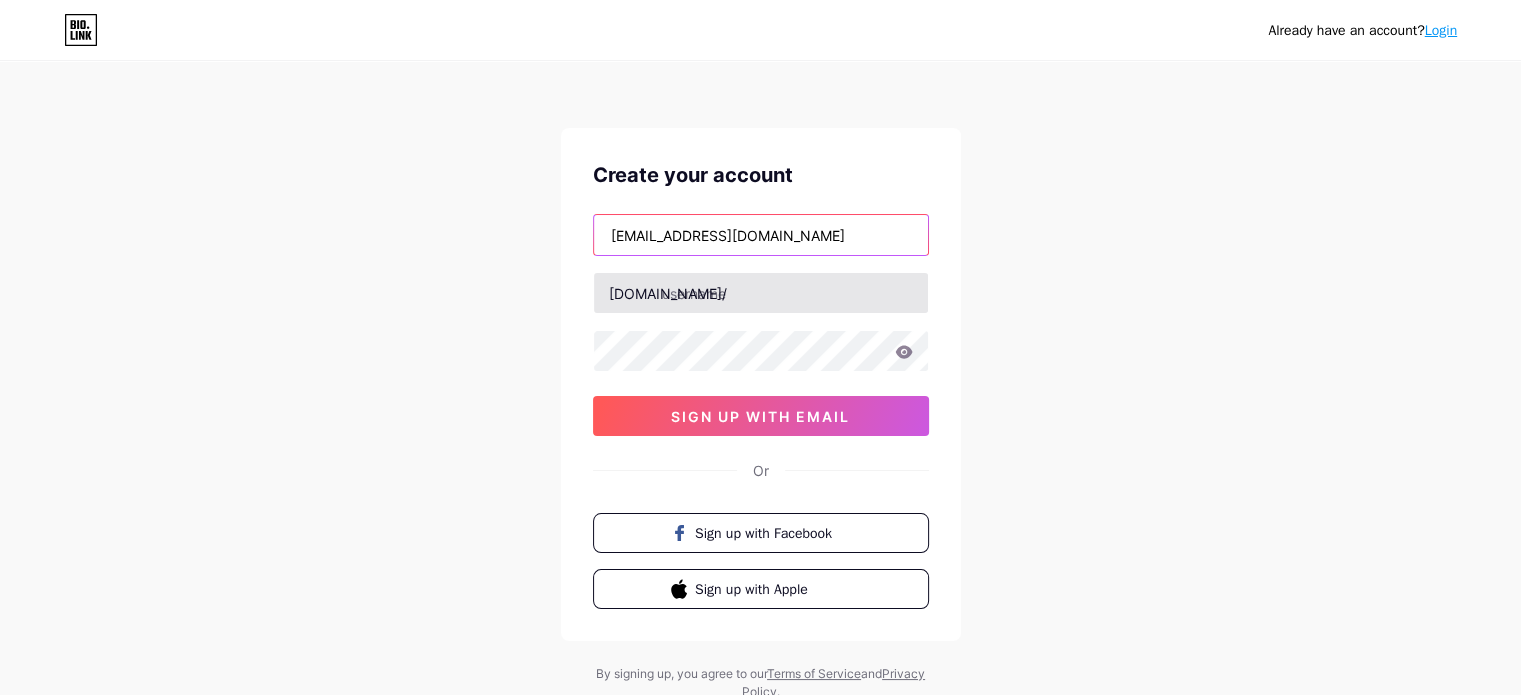 type on "[EMAIL_ADDRESS][DOMAIN_NAME]" 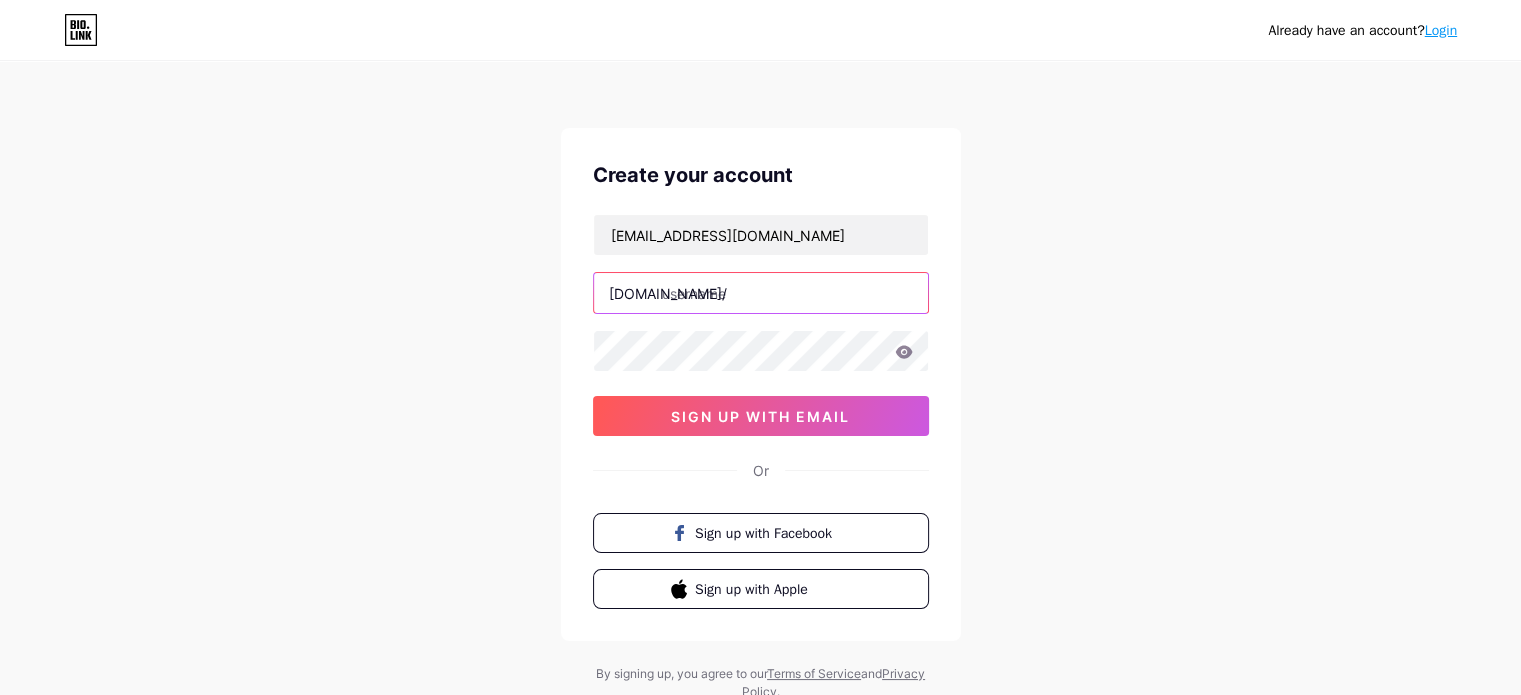 click at bounding box center [761, 293] 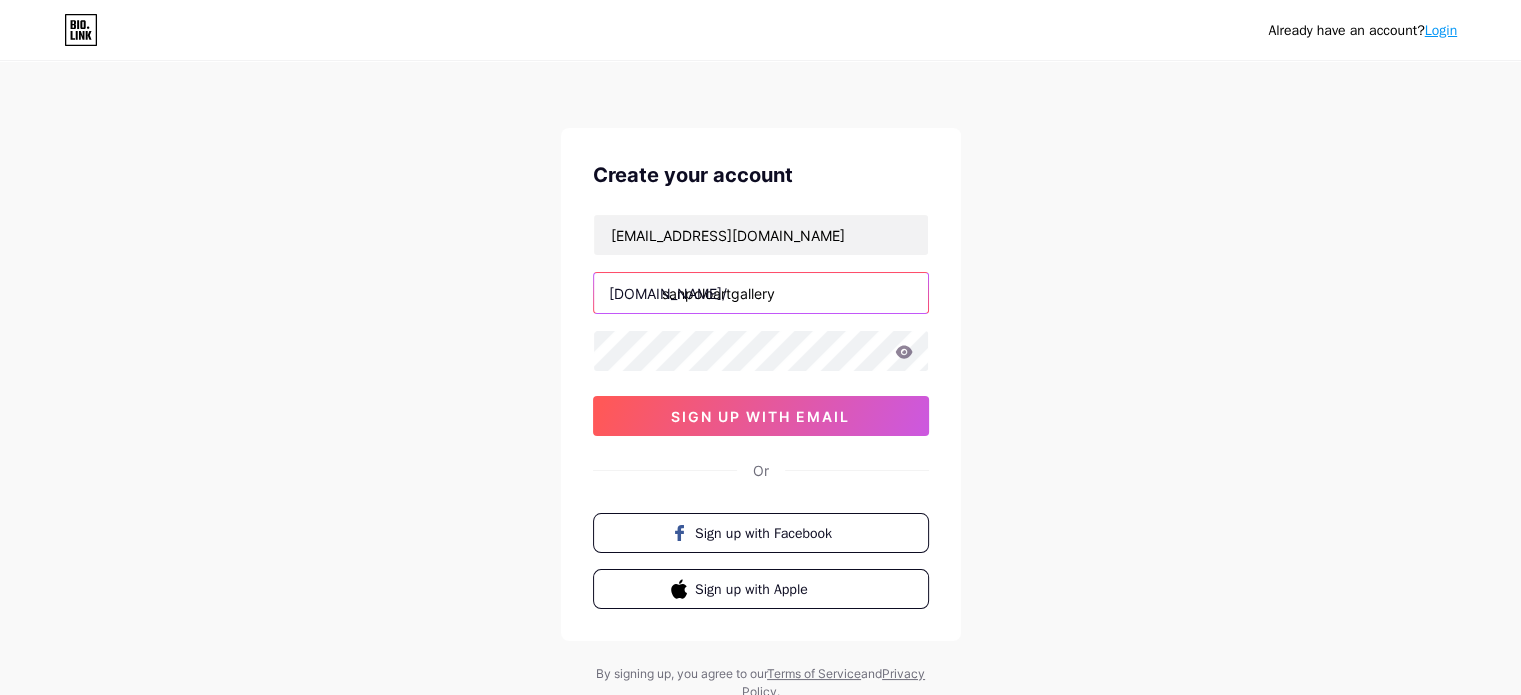 type on "sanpoloartgallery" 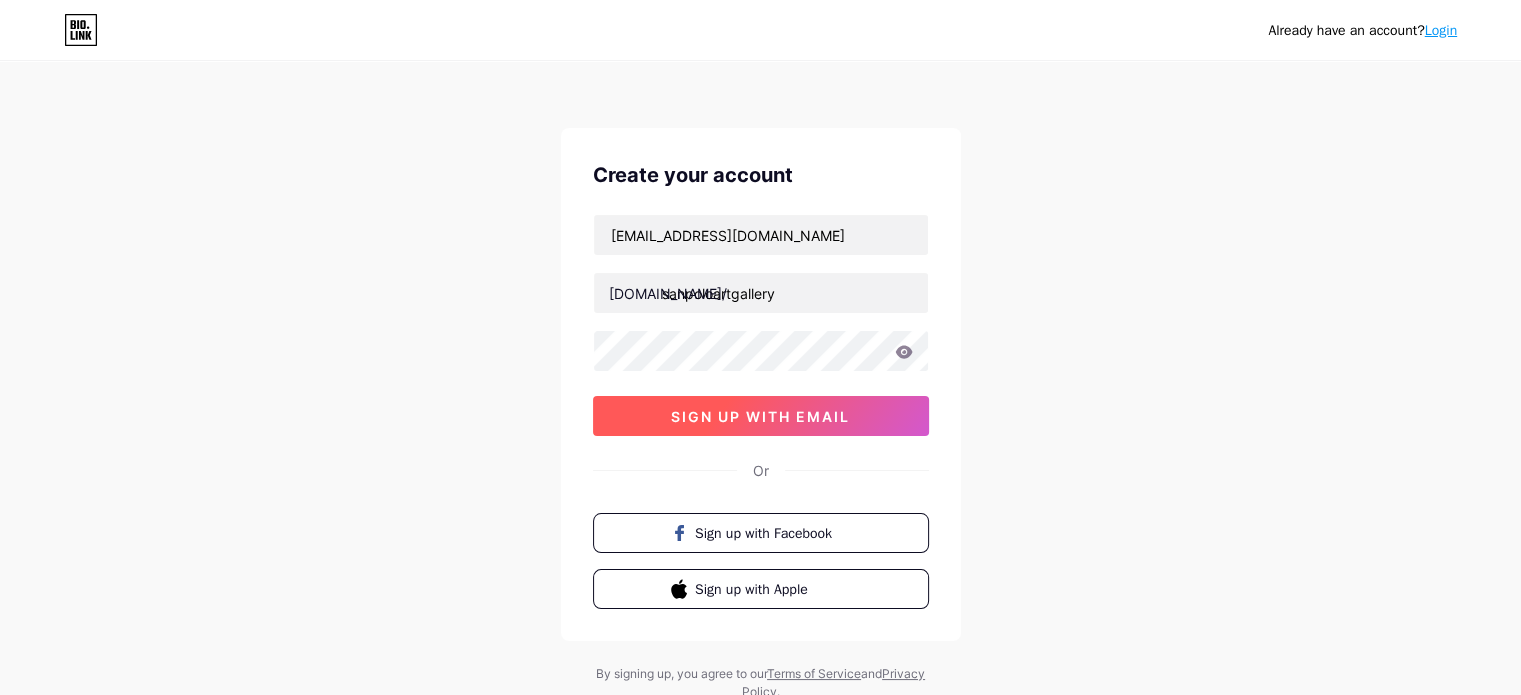 click on "sign up with email" at bounding box center (760, 416) 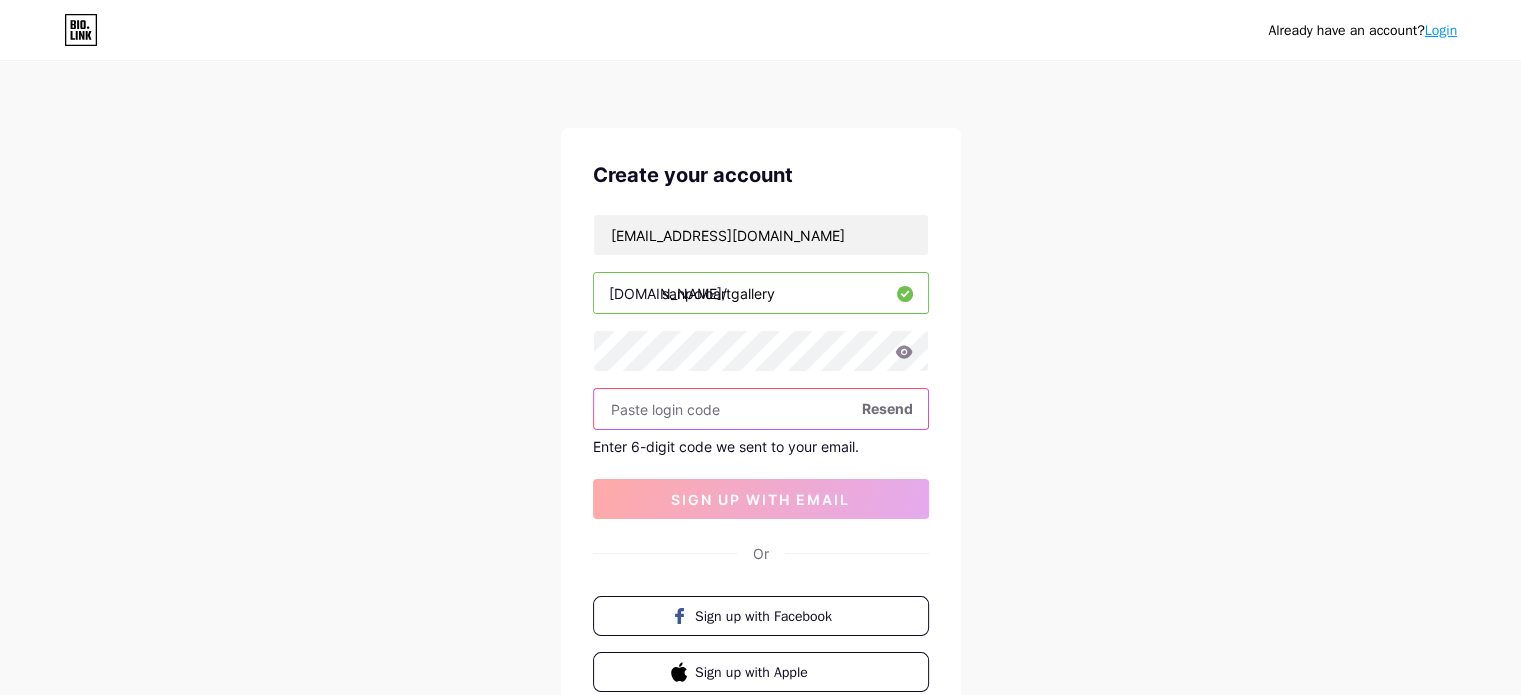click at bounding box center [761, 409] 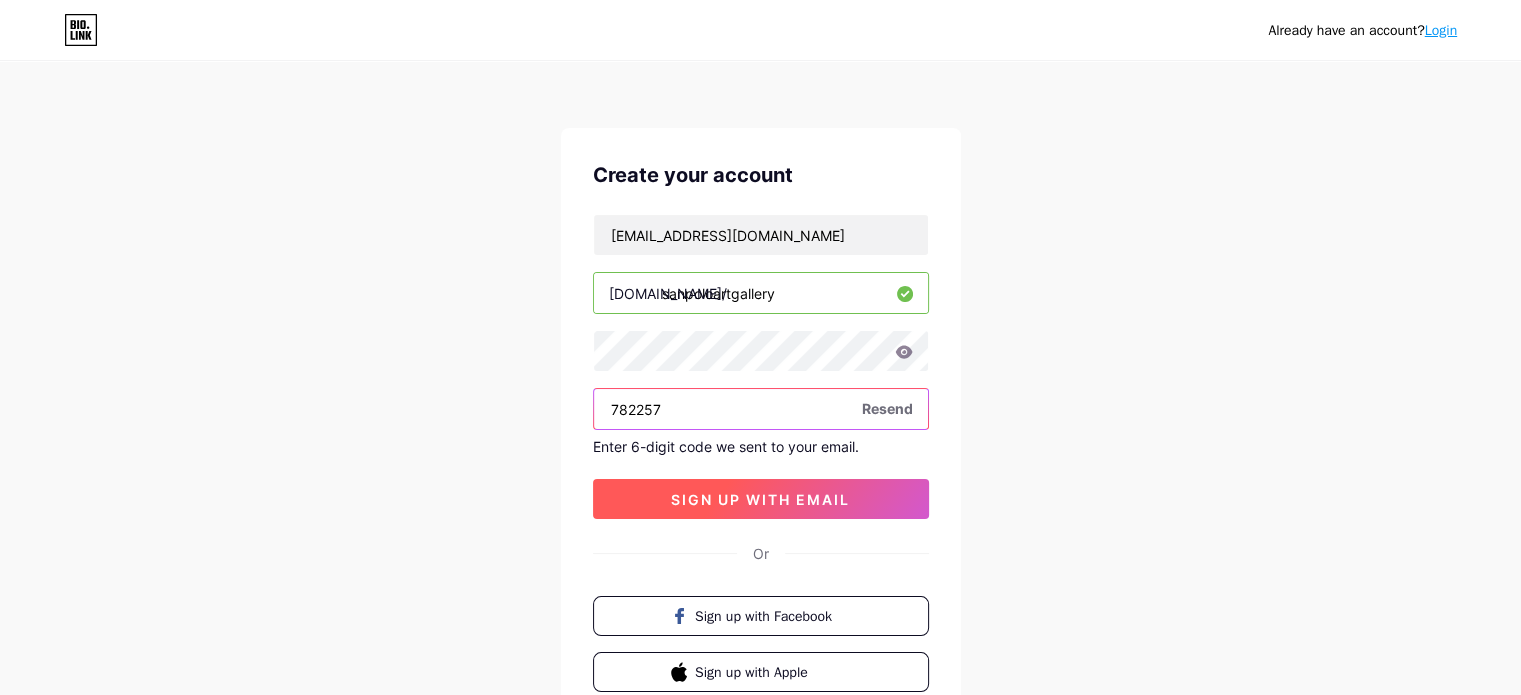 type on "782257" 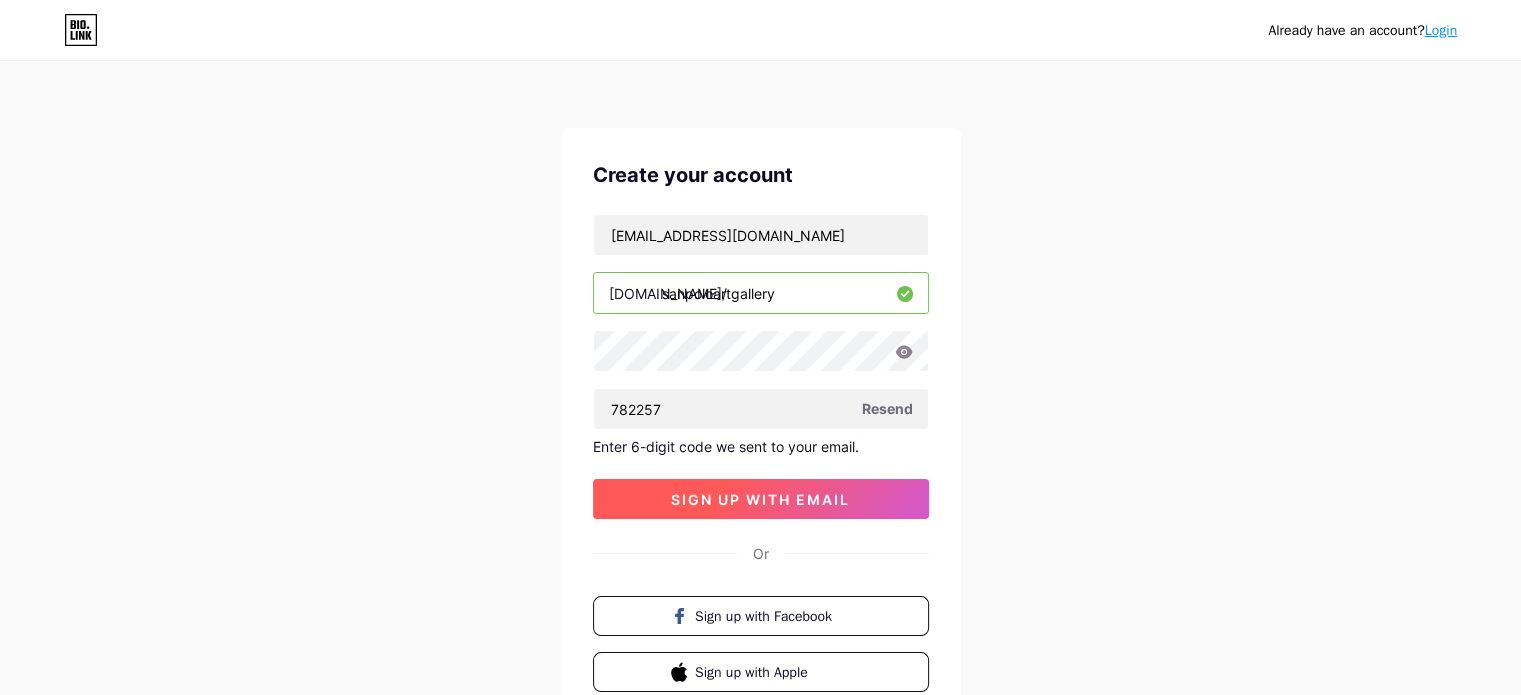 click on "sign up with email" at bounding box center (760, 499) 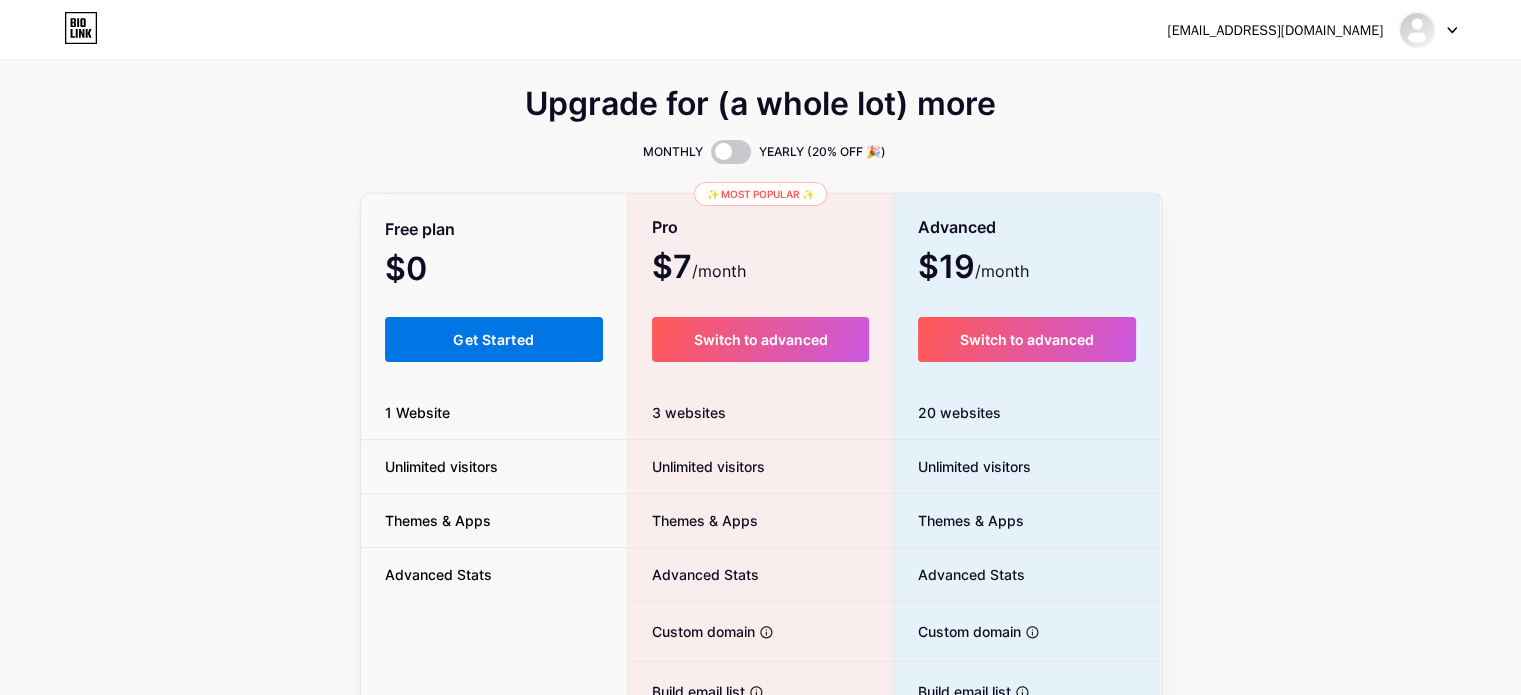 click on "Get Started" at bounding box center (493, 339) 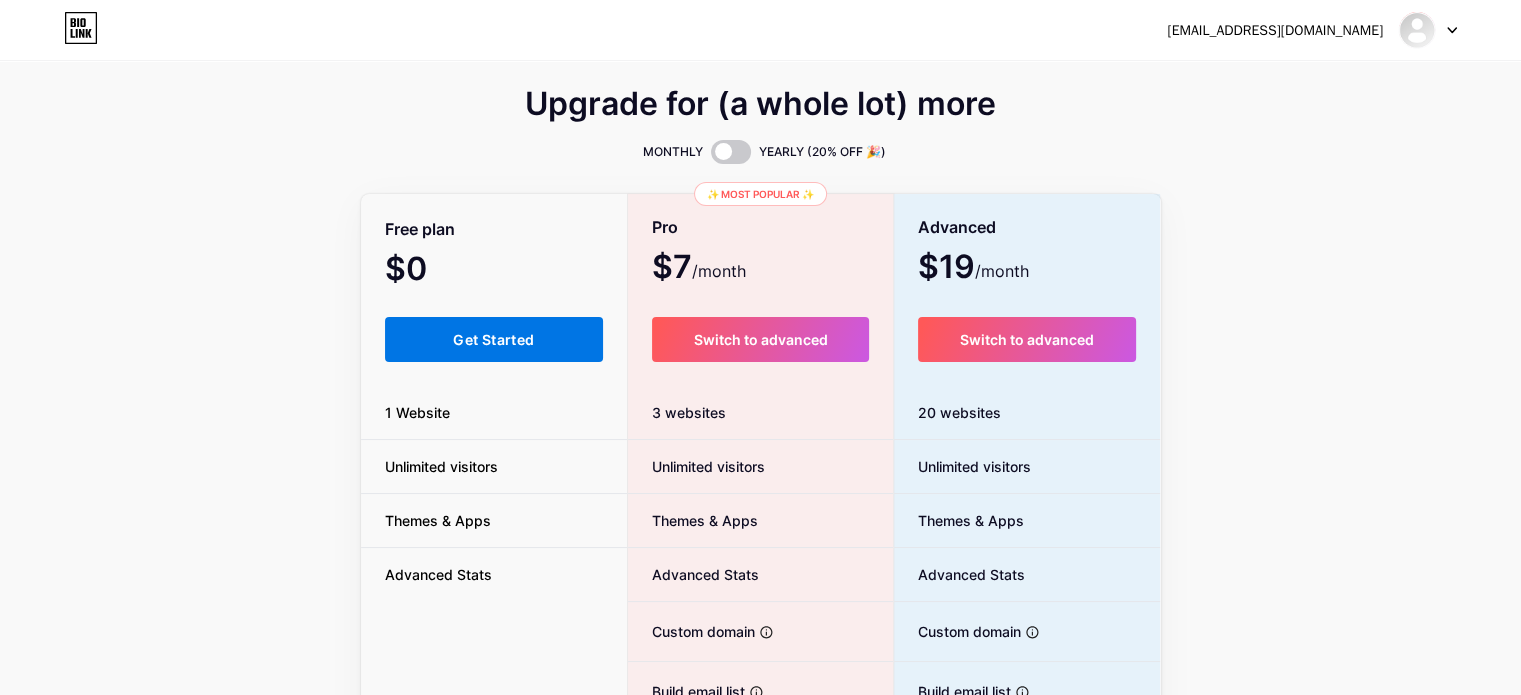 click on "Get Started" at bounding box center (494, 339) 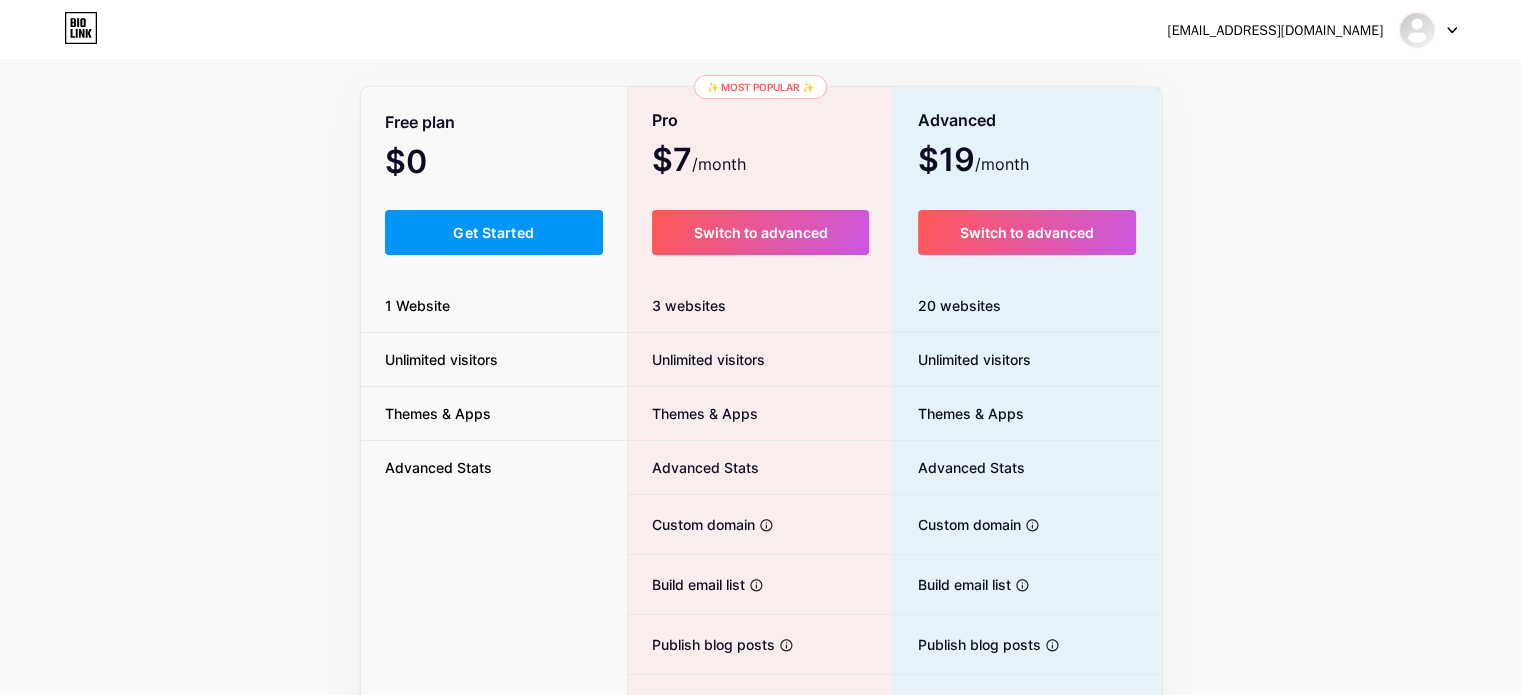 scroll, scrollTop: 0, scrollLeft: 0, axis: both 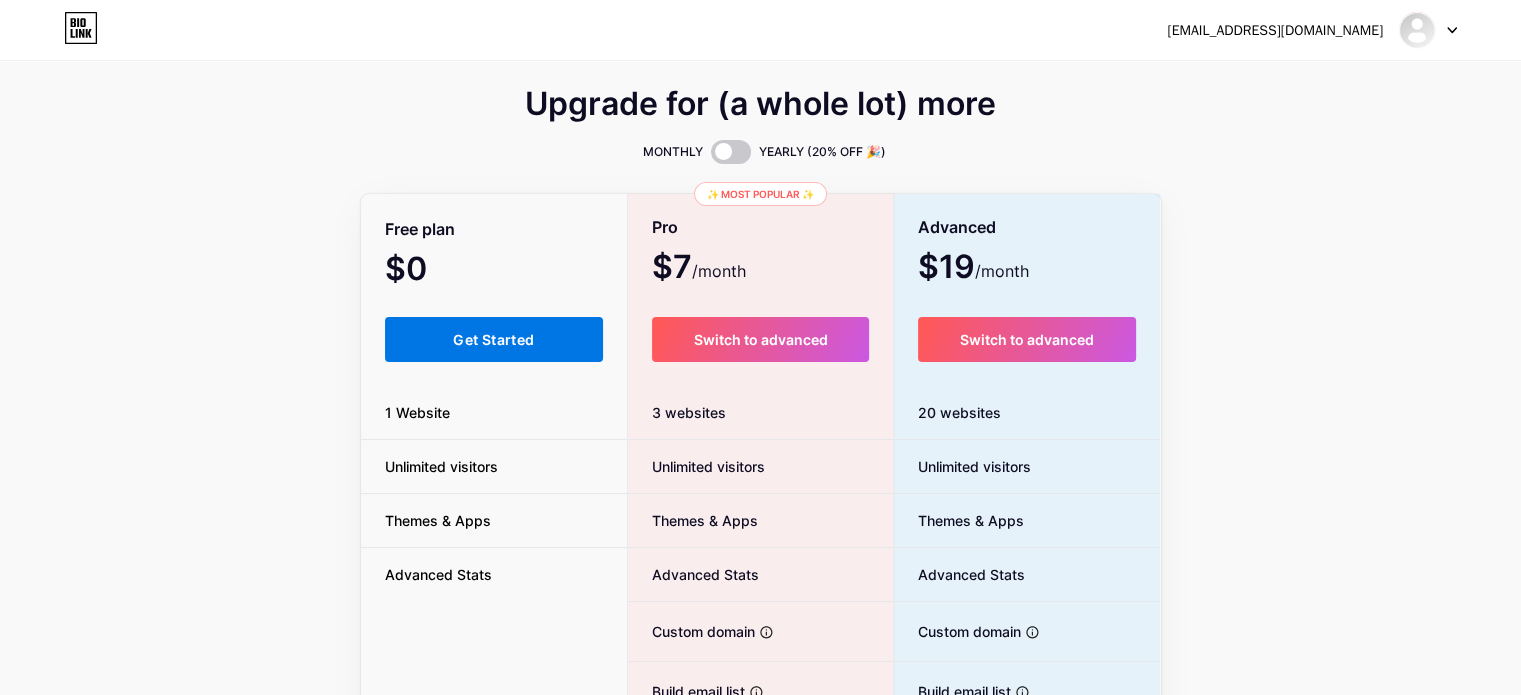 click on "Get Started" at bounding box center [494, 339] 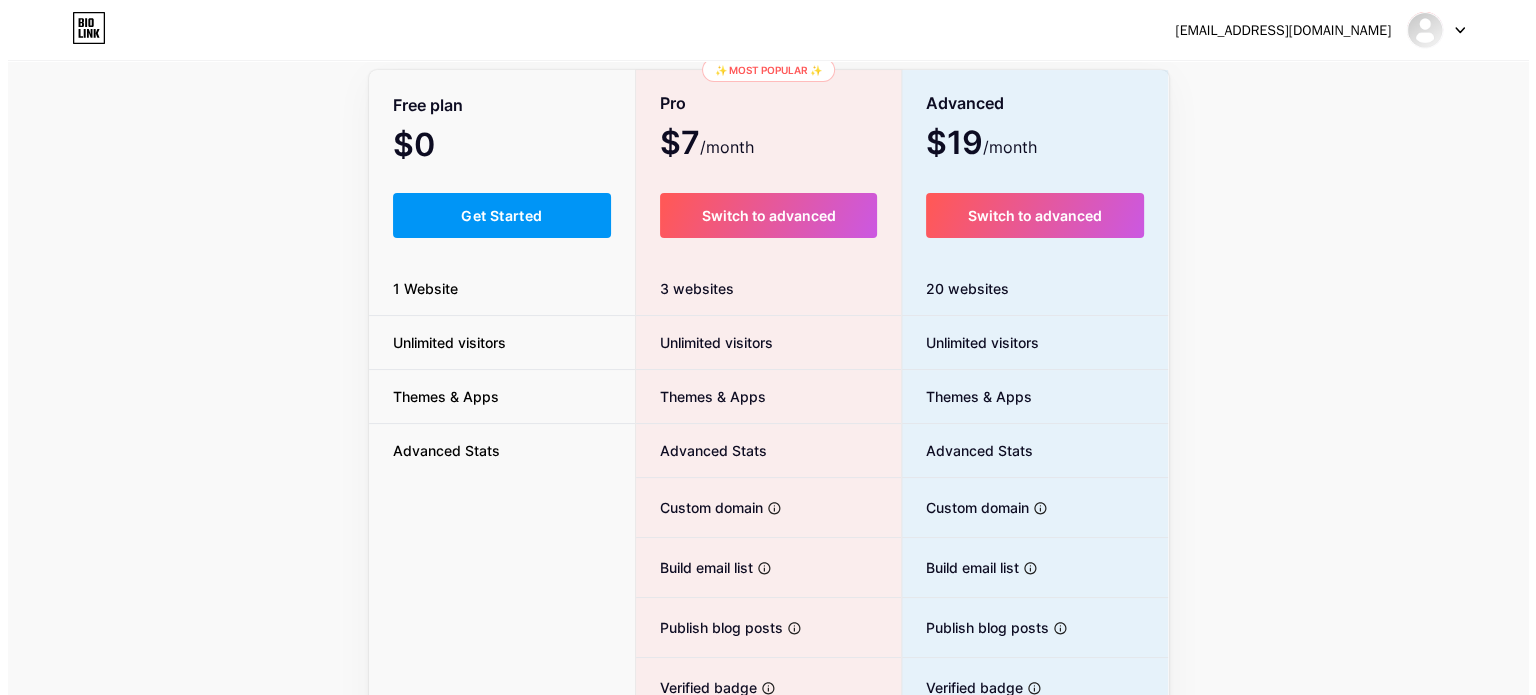 scroll, scrollTop: 0, scrollLeft: 0, axis: both 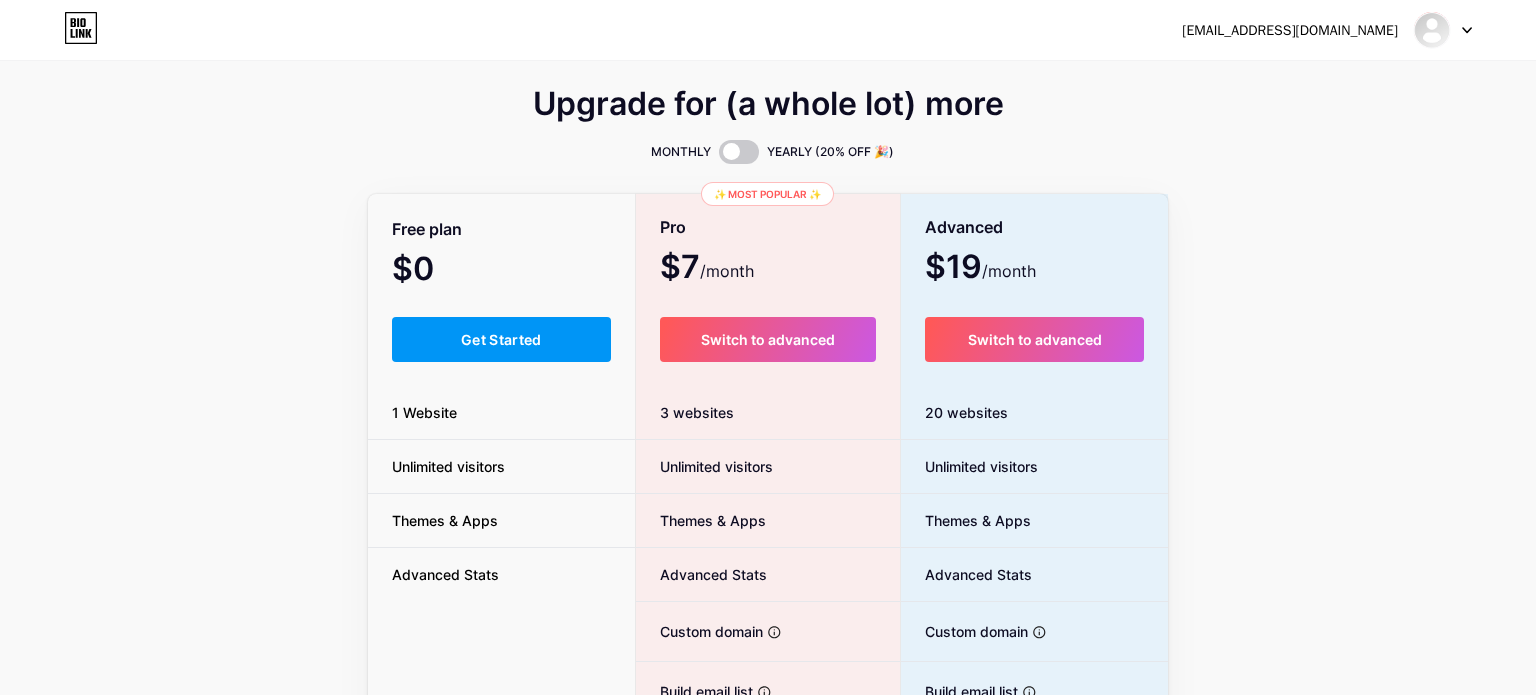 click on "[EMAIL_ADDRESS][DOMAIN_NAME]           Dashboard     Logout   Link Copied       Upgrade for (a whole lot) more
MONTHLY
YEARLY (20% OFF 🎉)
Free plan   $0   /month   Get Started     1 Website Unlimited visitors Themes & Apps Advanced Stats   ✨ Most popular ✨   Pro   $7   /month     Switch to advanced      3 websites
Unlimited visitors     Themes & Apps     Advanced Stats     Custom domain        Host it on your own personal domain    Build email list        Collect emails of your visitors and send them email updates    Publish blog posts        Start a blog in seconds, powered by a powerful editor    Verified badge        Add authenticity by showing a blue checkmark    Remove Bio Link branding        Remove all credits and make it fully white-label      Advanced   $19   /month     Switch to advanced      20 websites
Unlimited visitors     Themes & Apps     Advanced Stats     Custom domain" at bounding box center [768, 491] 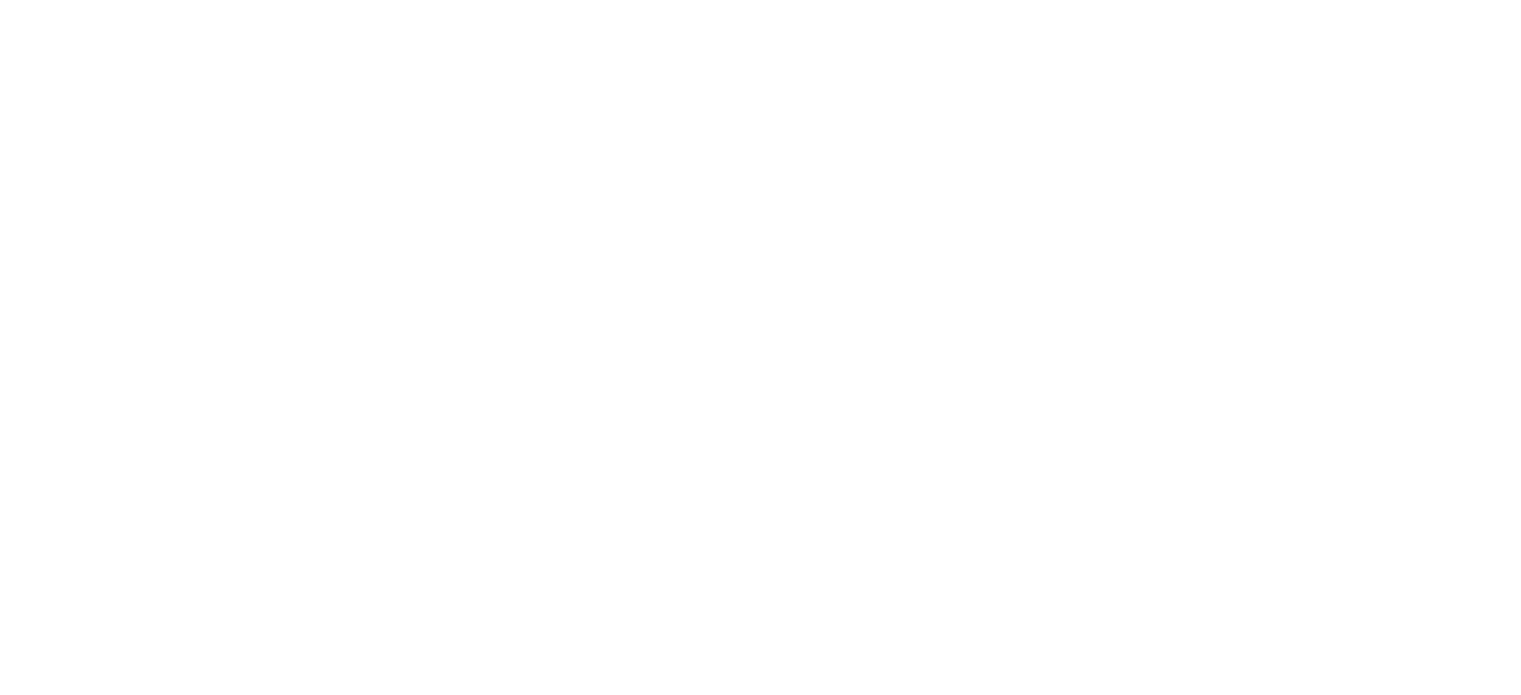 scroll, scrollTop: 0, scrollLeft: 0, axis: both 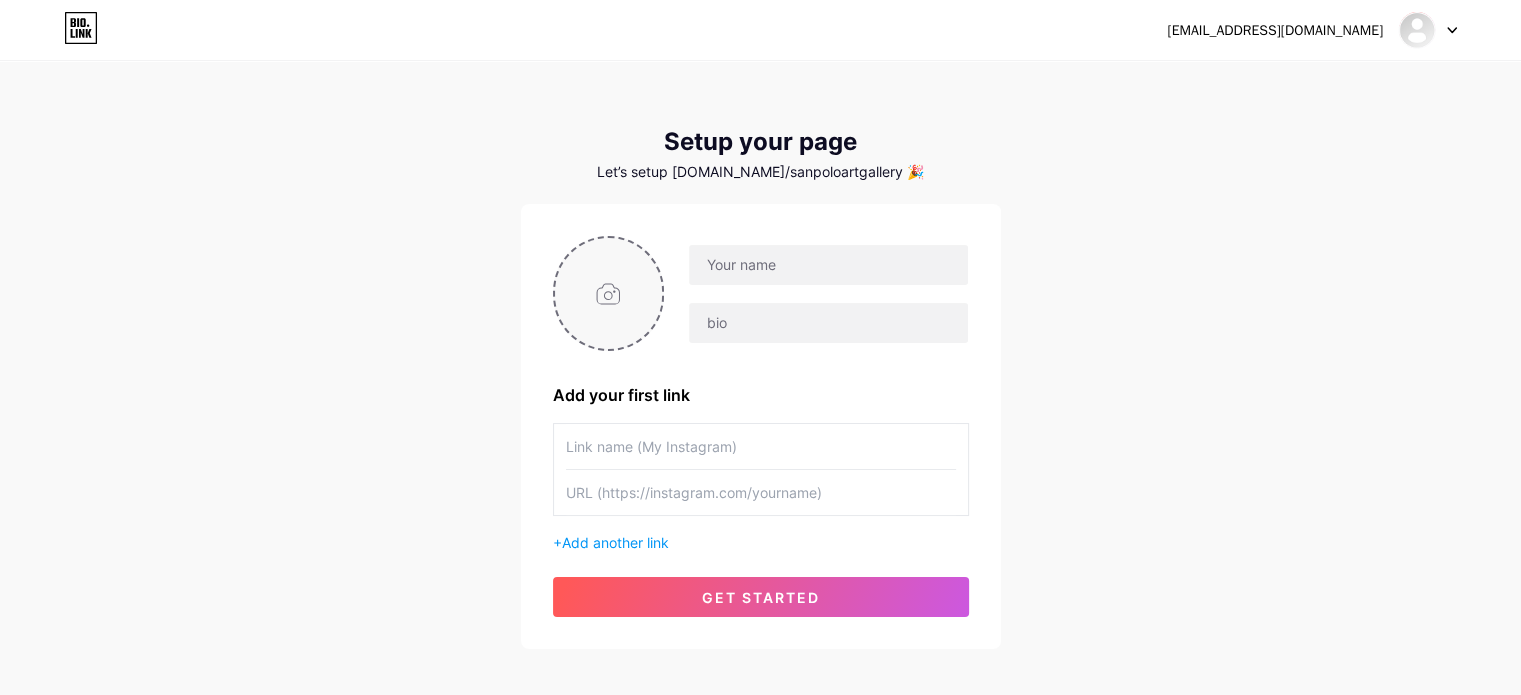 click at bounding box center (609, 293) 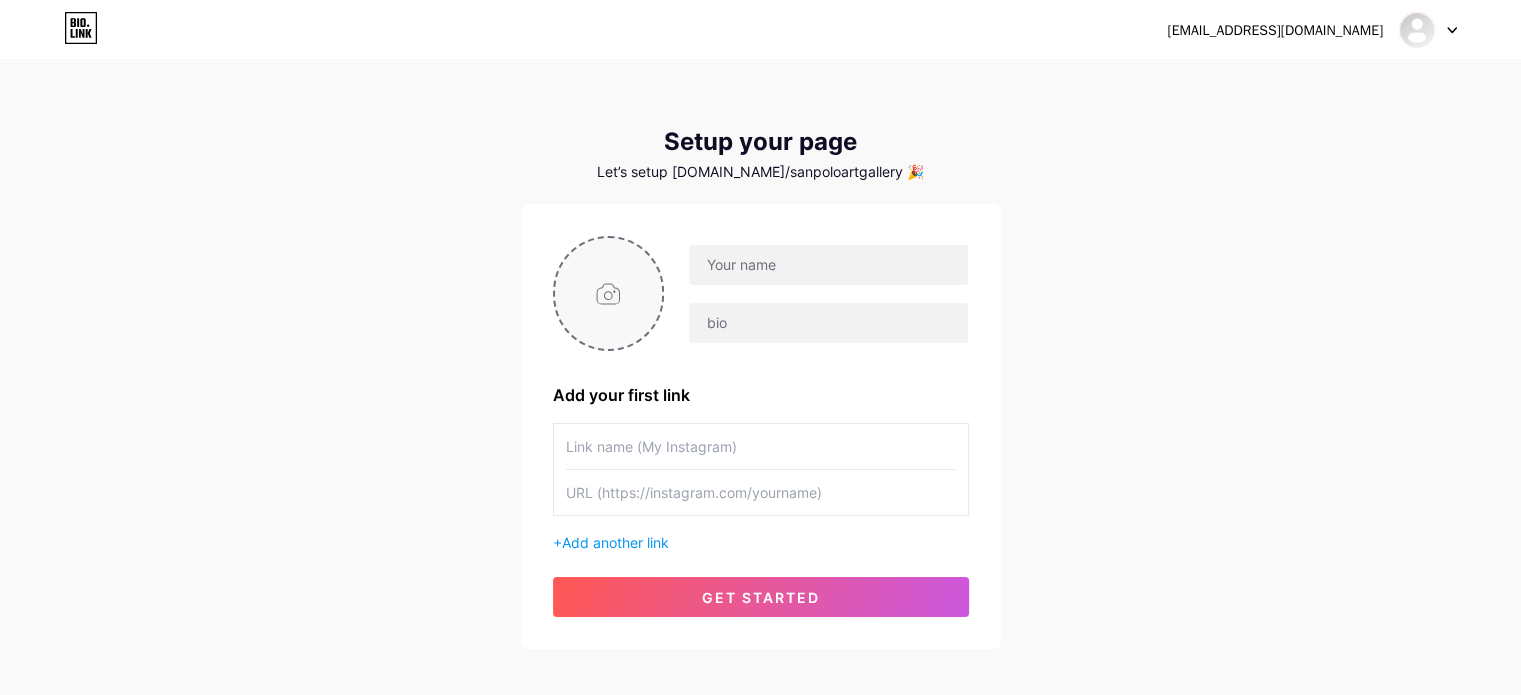 type on "C:\fakepath\Logo Sanpoloart.jpg" 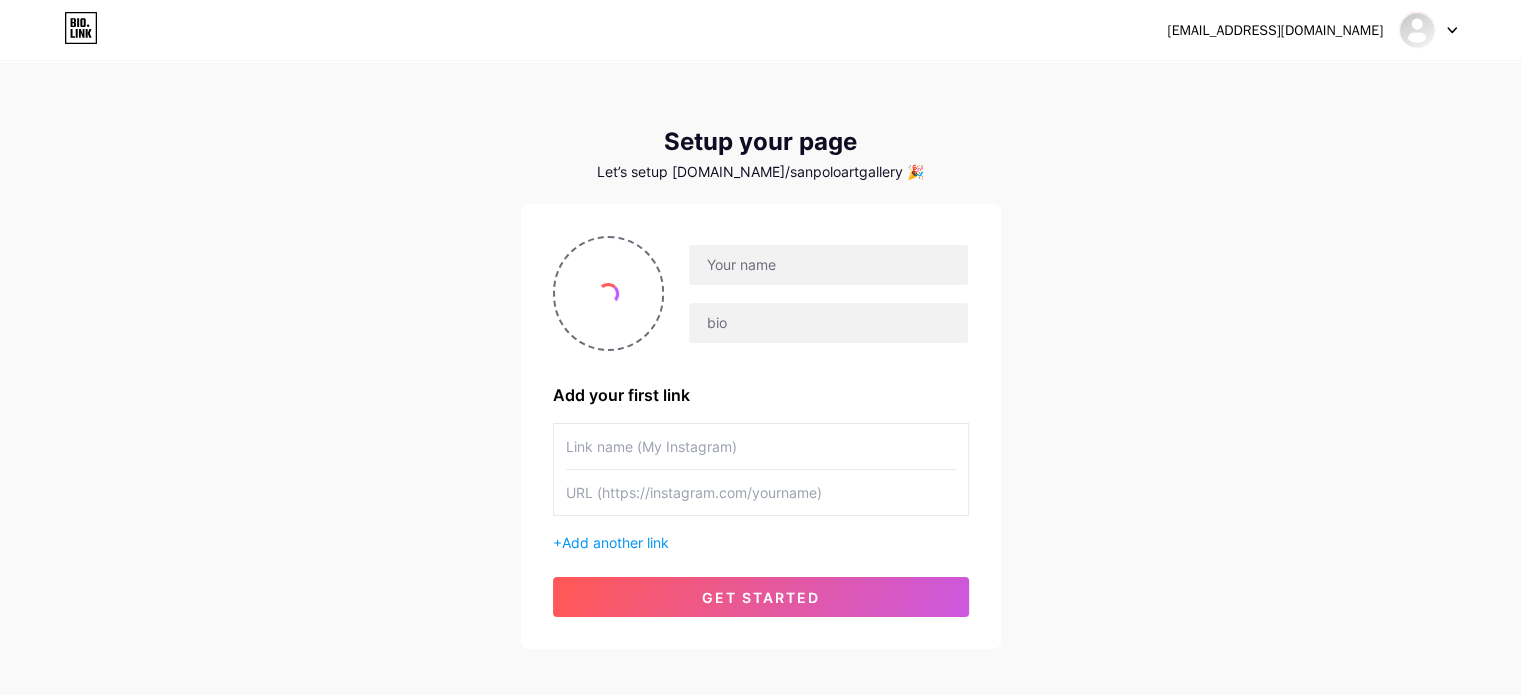 click on "Add your first link
+  Add another link     get started" at bounding box center [761, 426] 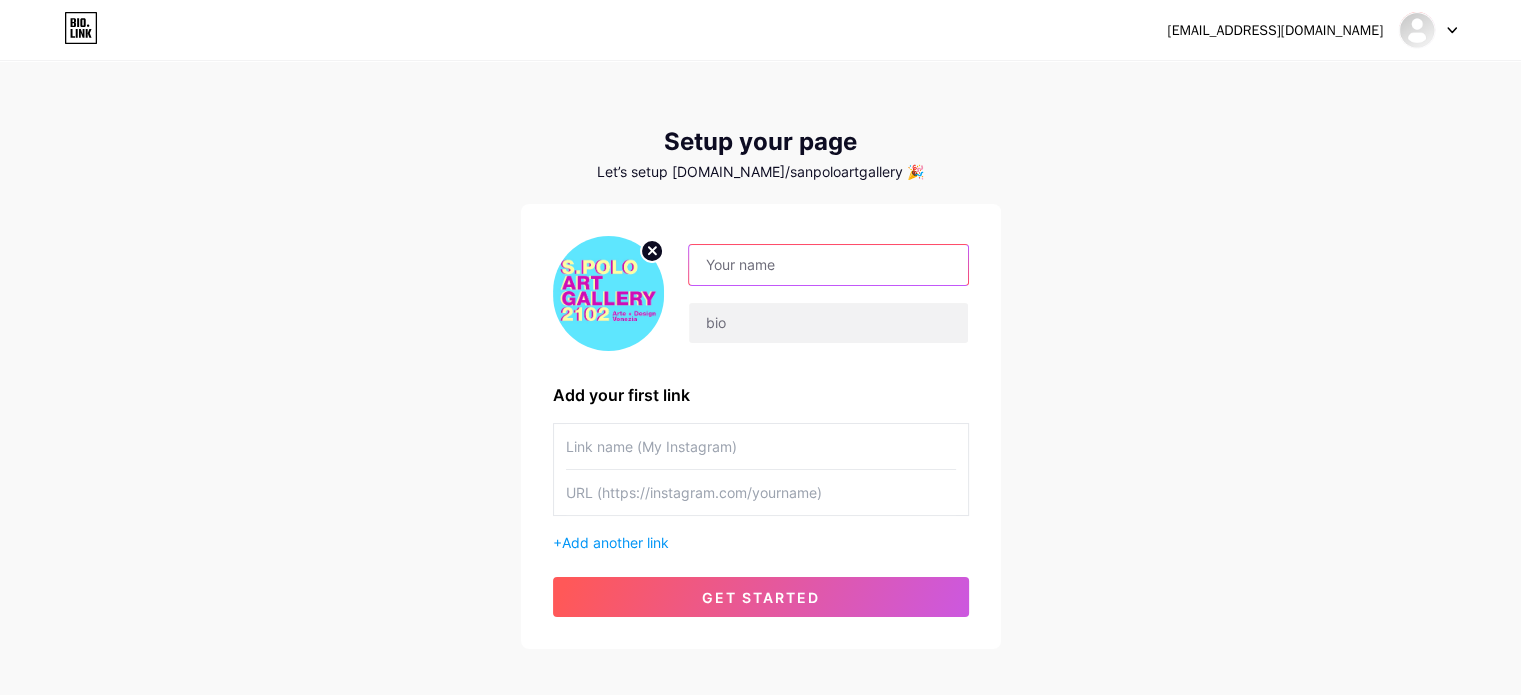 click at bounding box center (828, 265) 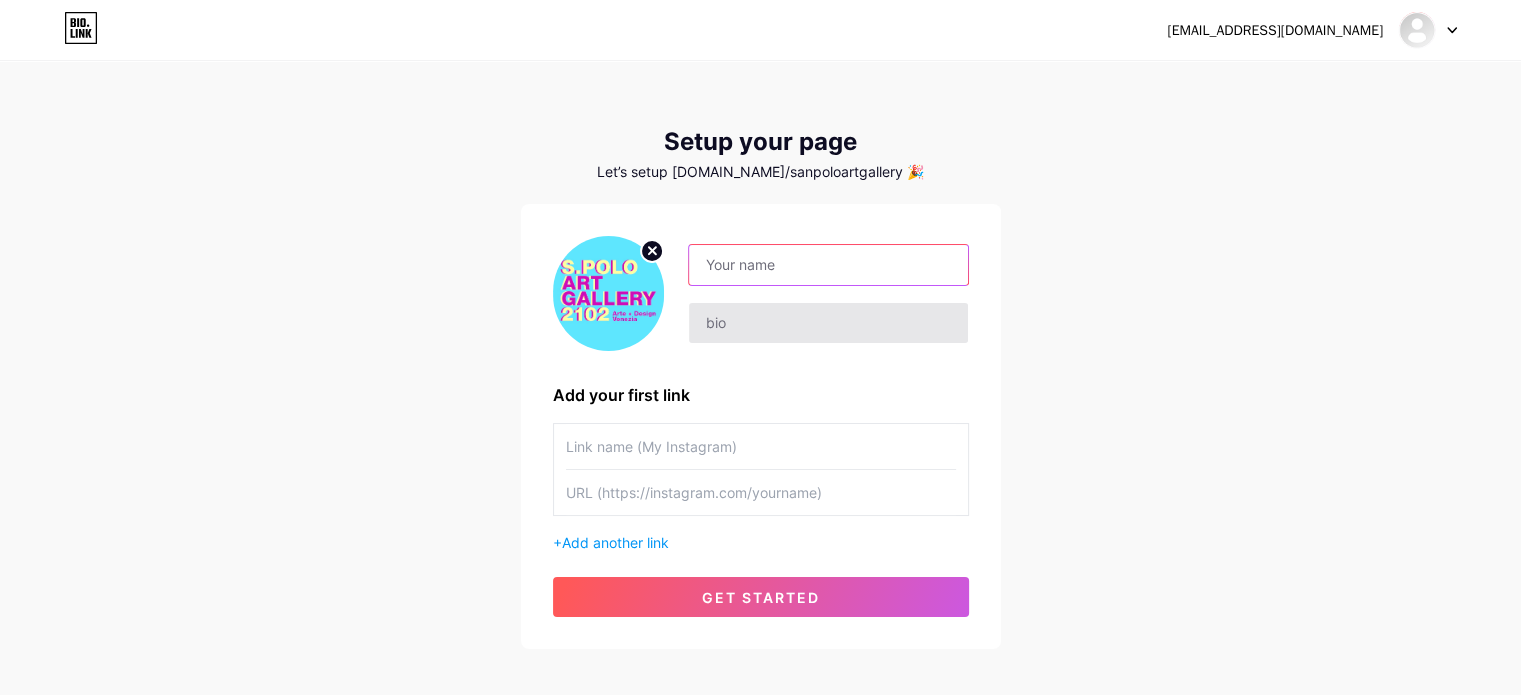 paste on "San Polo Art Gallery" 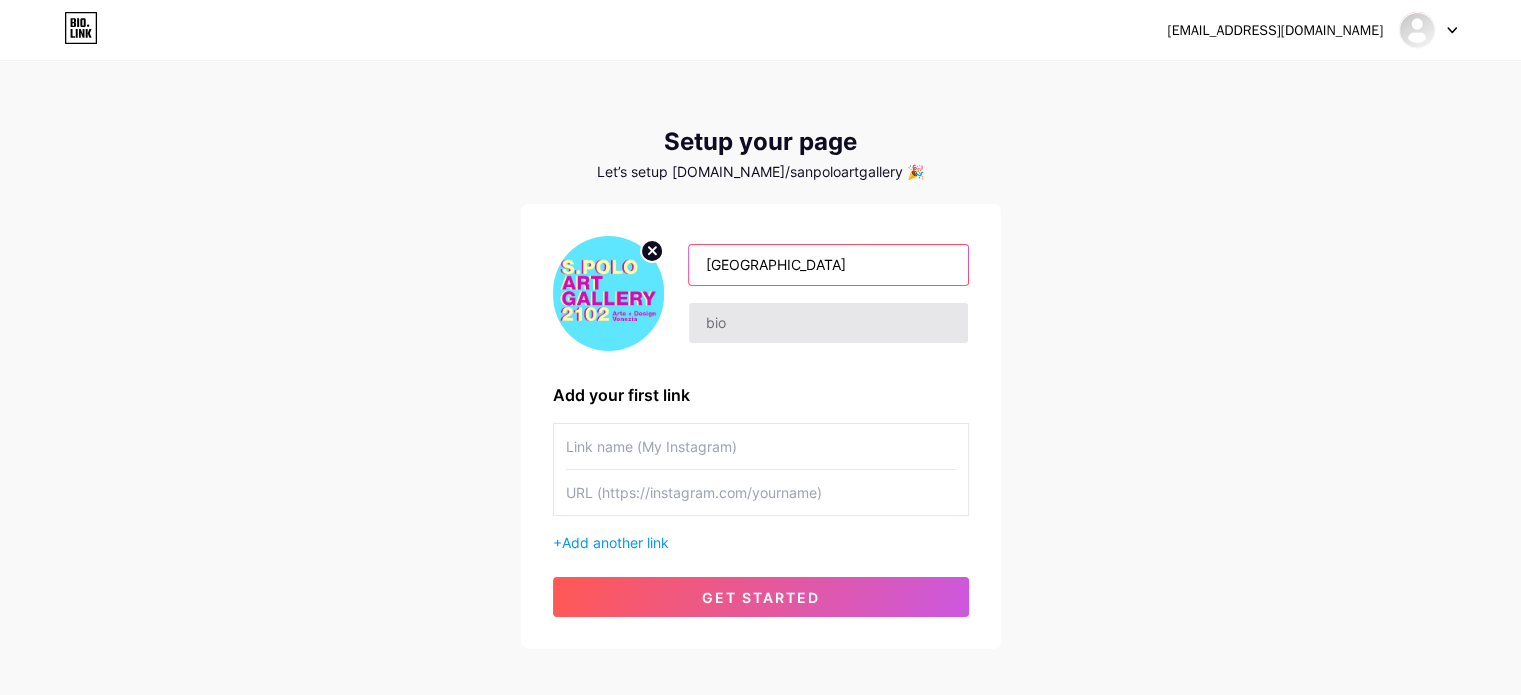type on "San Polo Art Gallery" 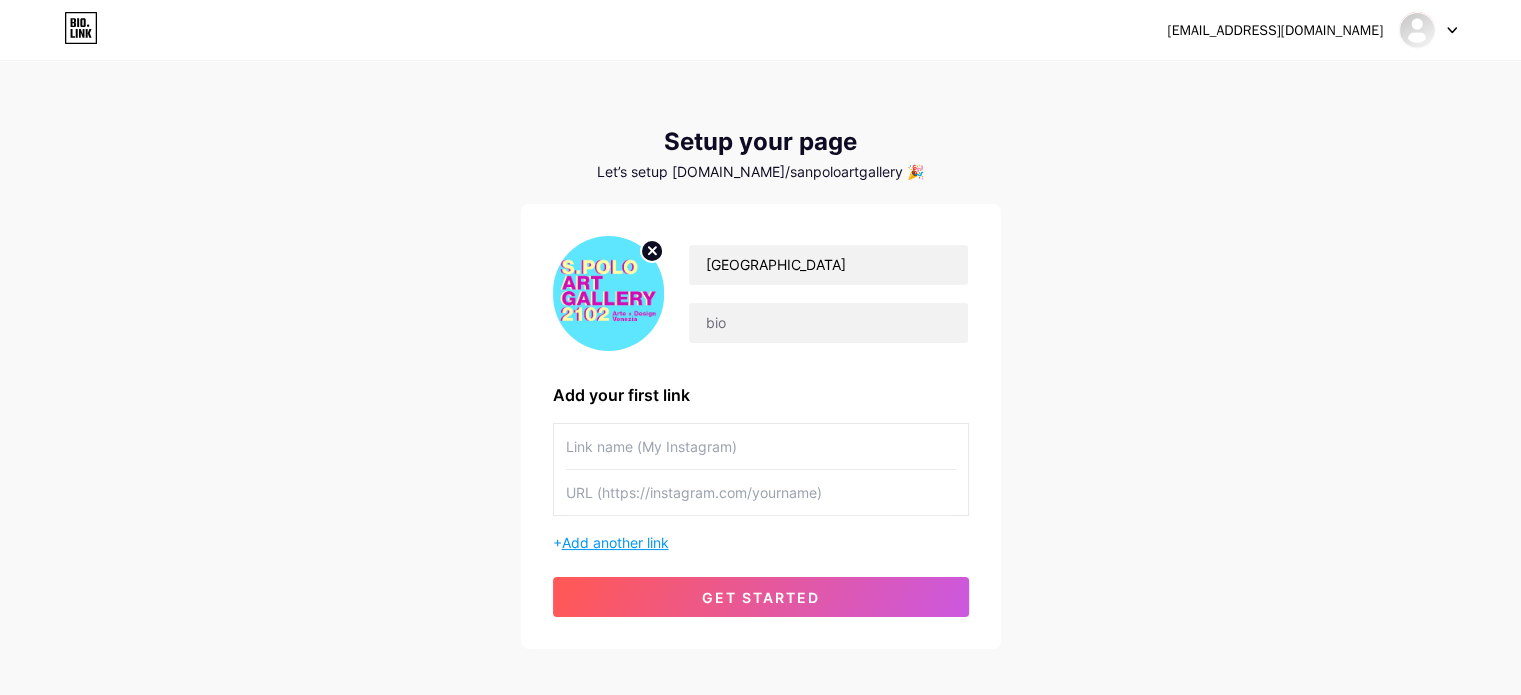 click on "Add another link" at bounding box center (615, 542) 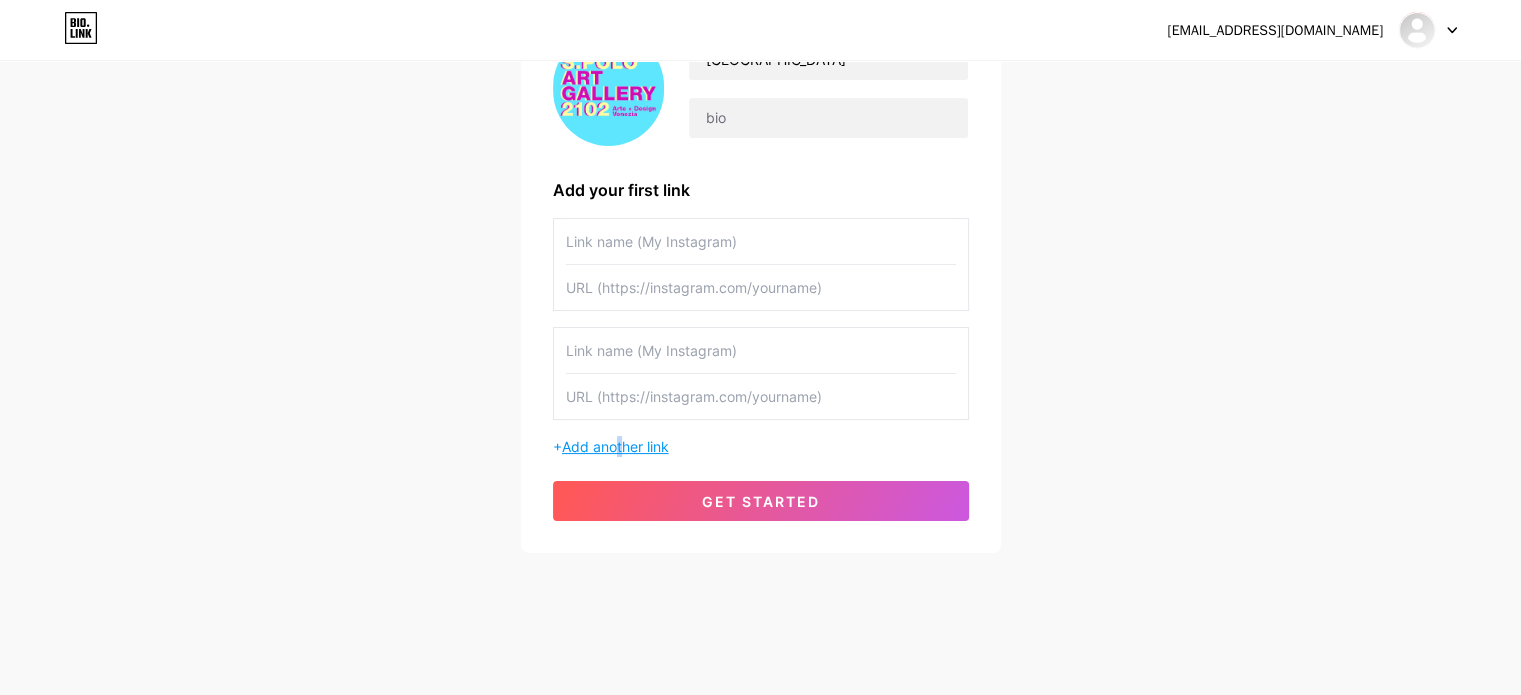 click on "Add another link" at bounding box center [615, 446] 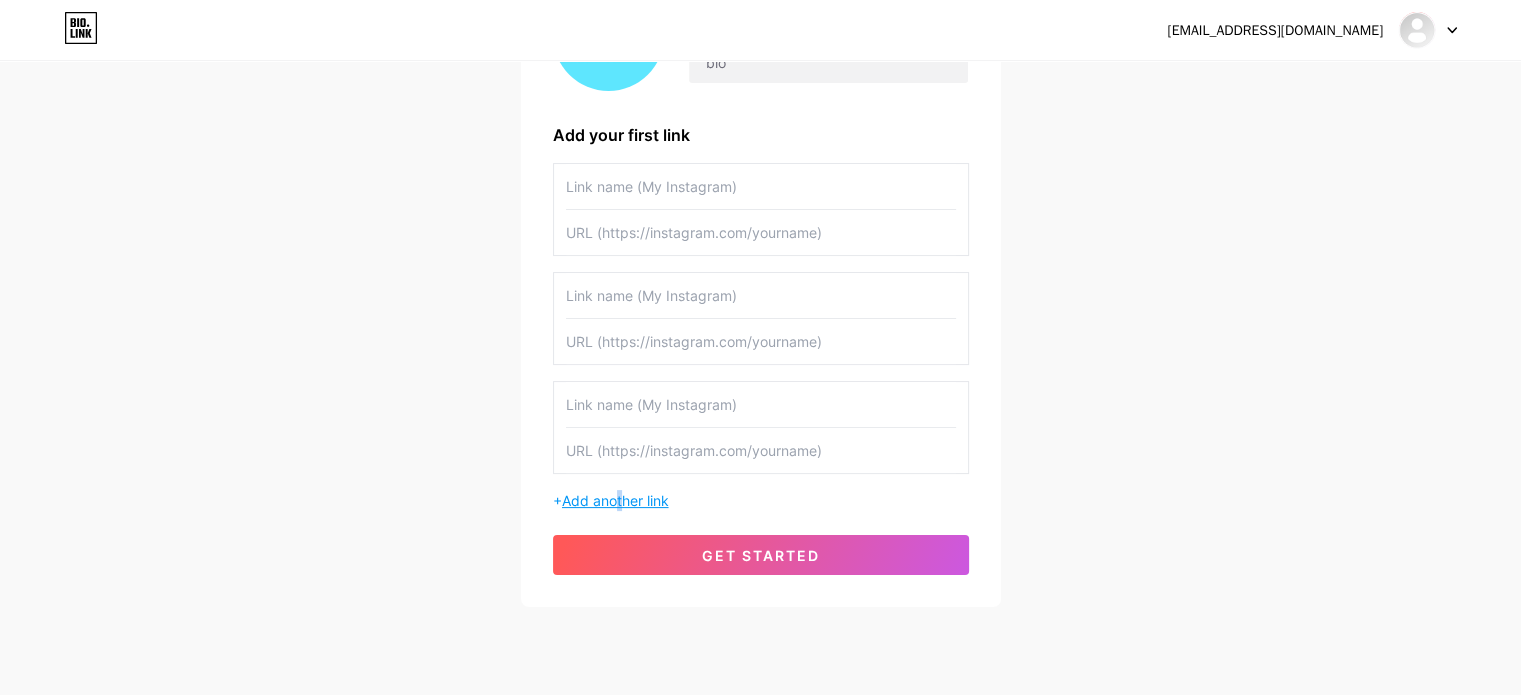 scroll, scrollTop: 314, scrollLeft: 0, axis: vertical 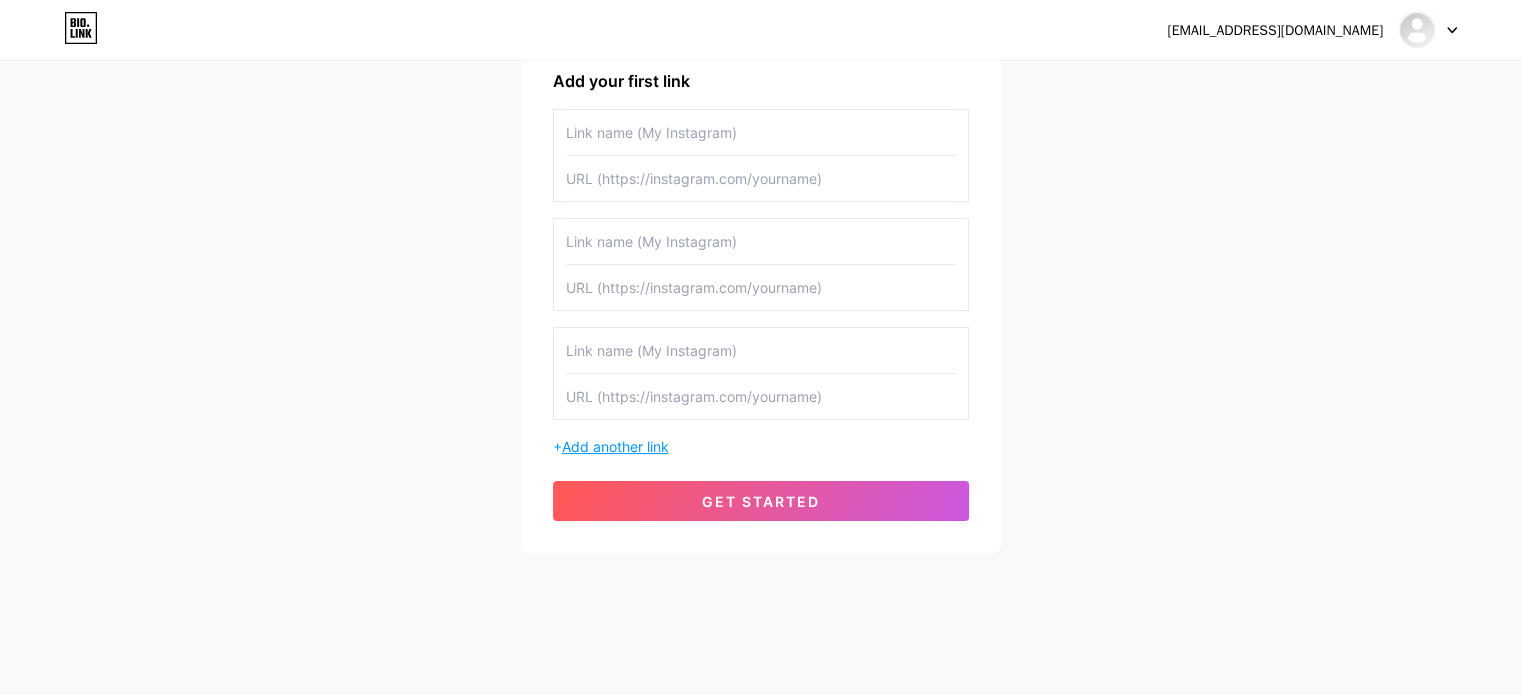 click on "Add another link" at bounding box center (615, 446) 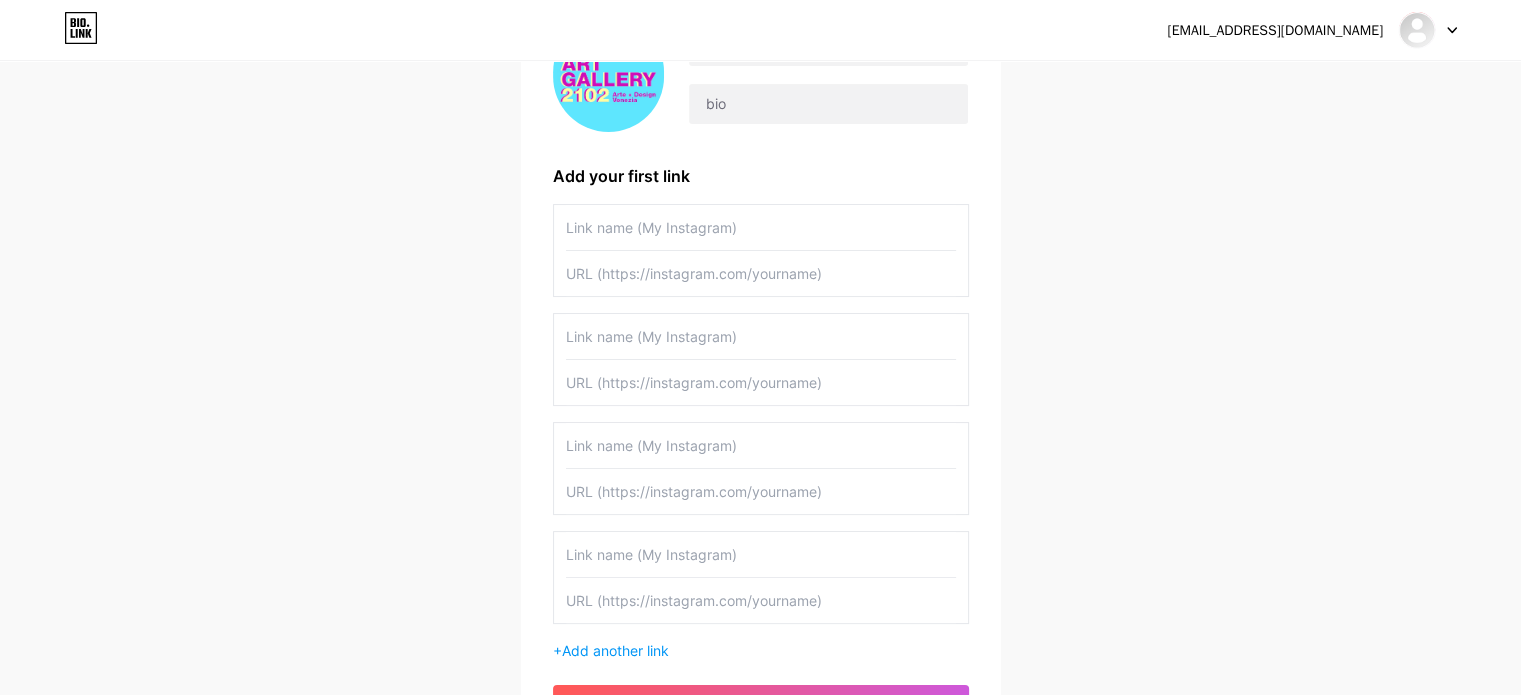 scroll, scrollTop: 214, scrollLeft: 0, axis: vertical 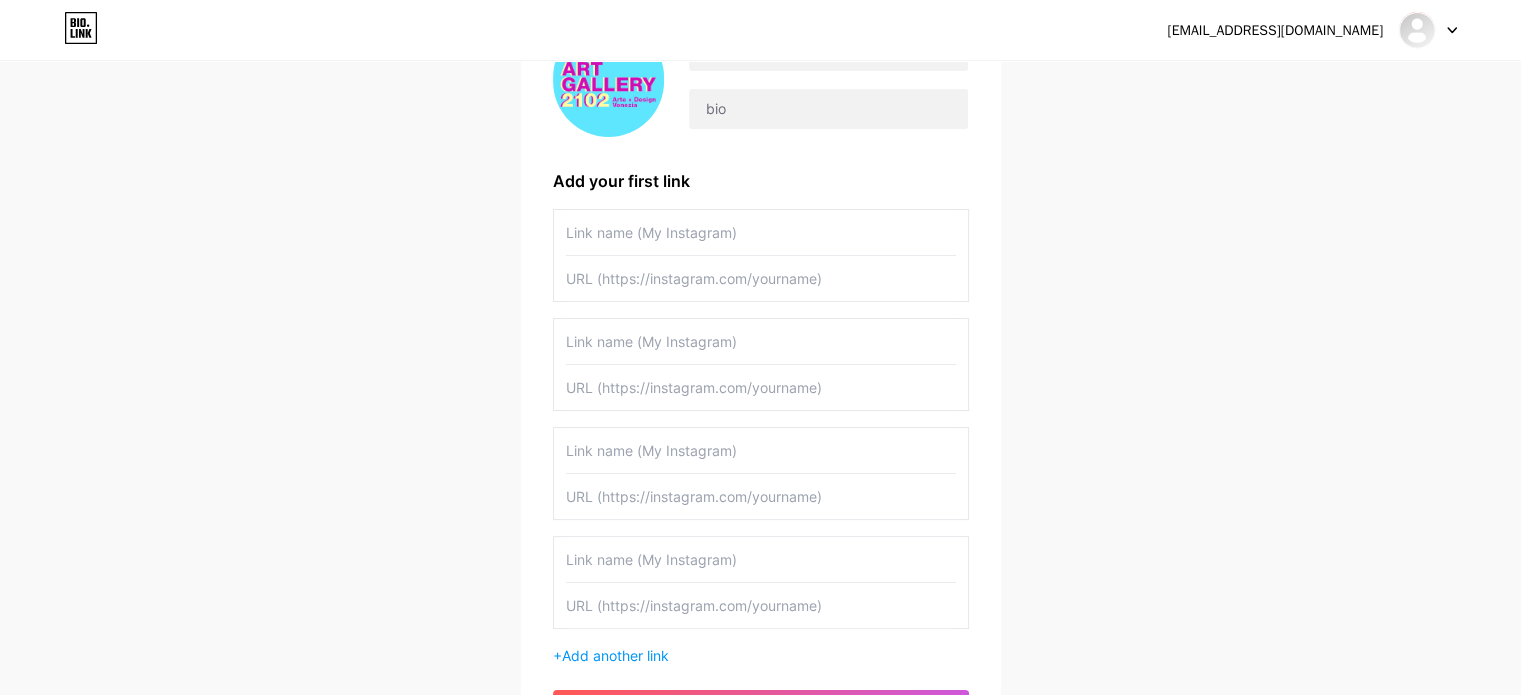 click at bounding box center (761, 278) 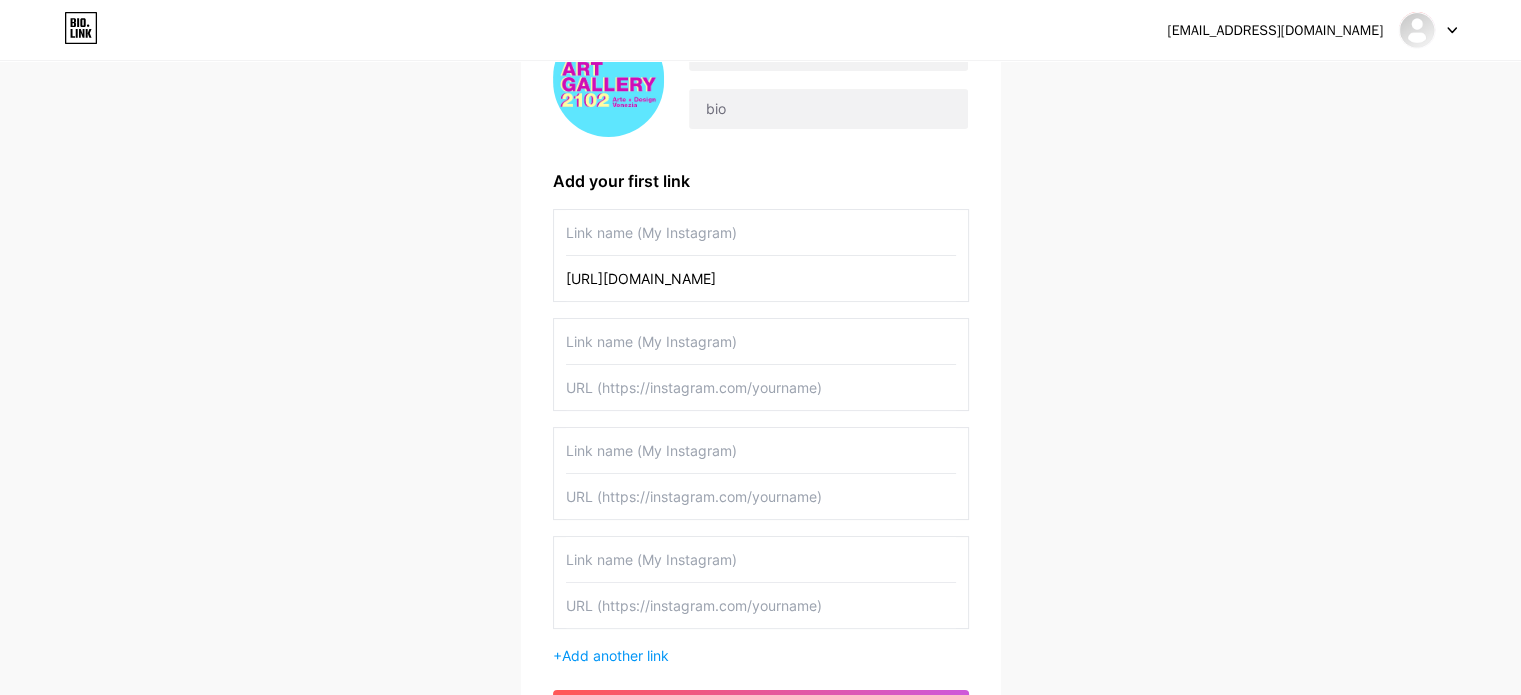 type on "https://www.sanpoloartgallery.it/" 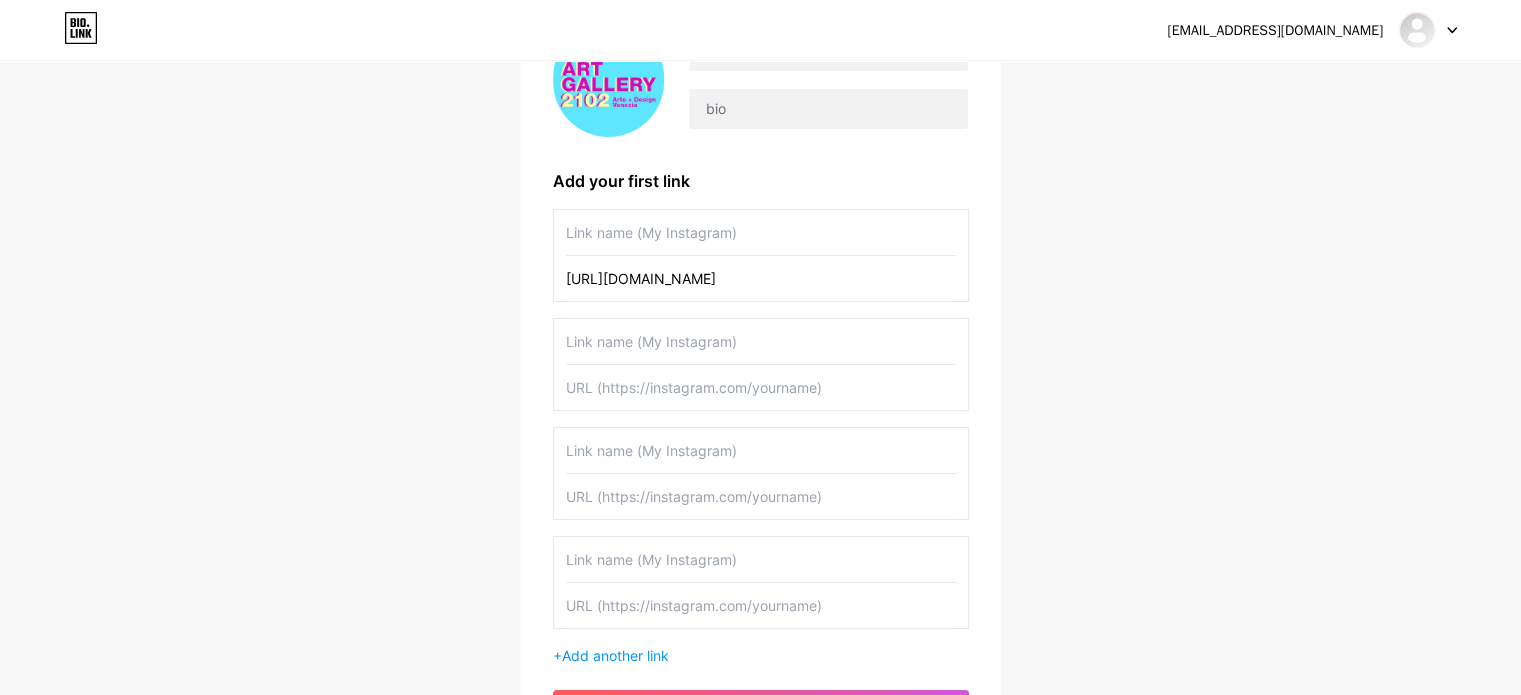 click at bounding box center (761, 232) 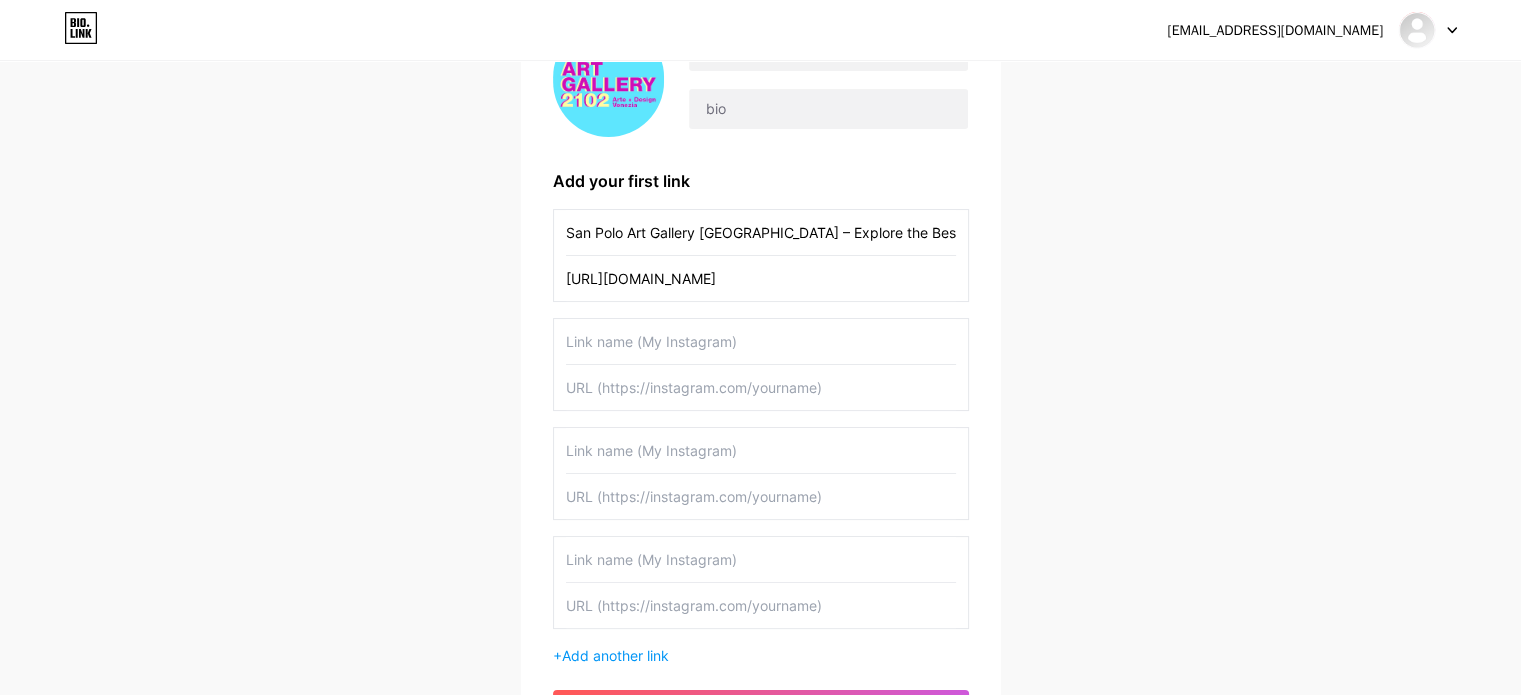scroll, scrollTop: 0, scrollLeft: 101, axis: horizontal 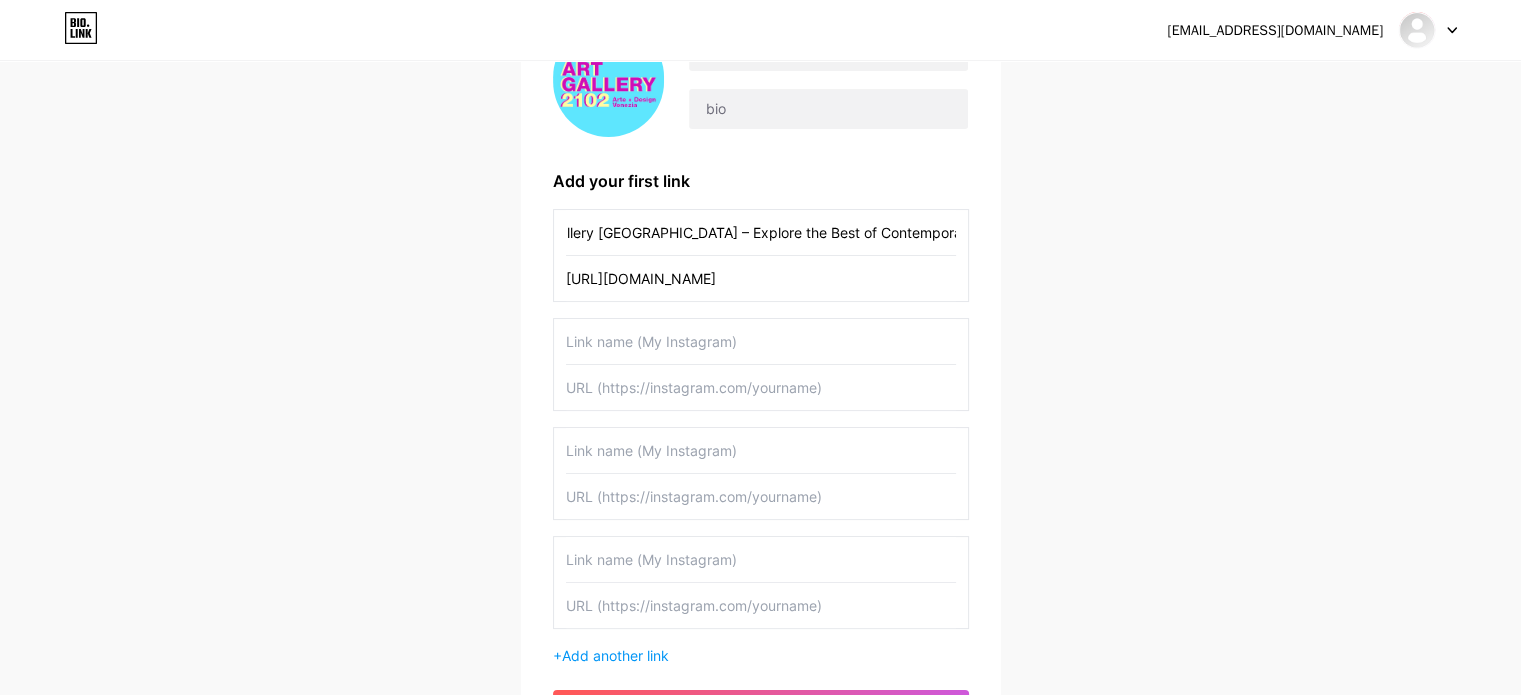 type on "San Polo Art Gallery Venice – Explore the Best of Contemporary Art in Italy" 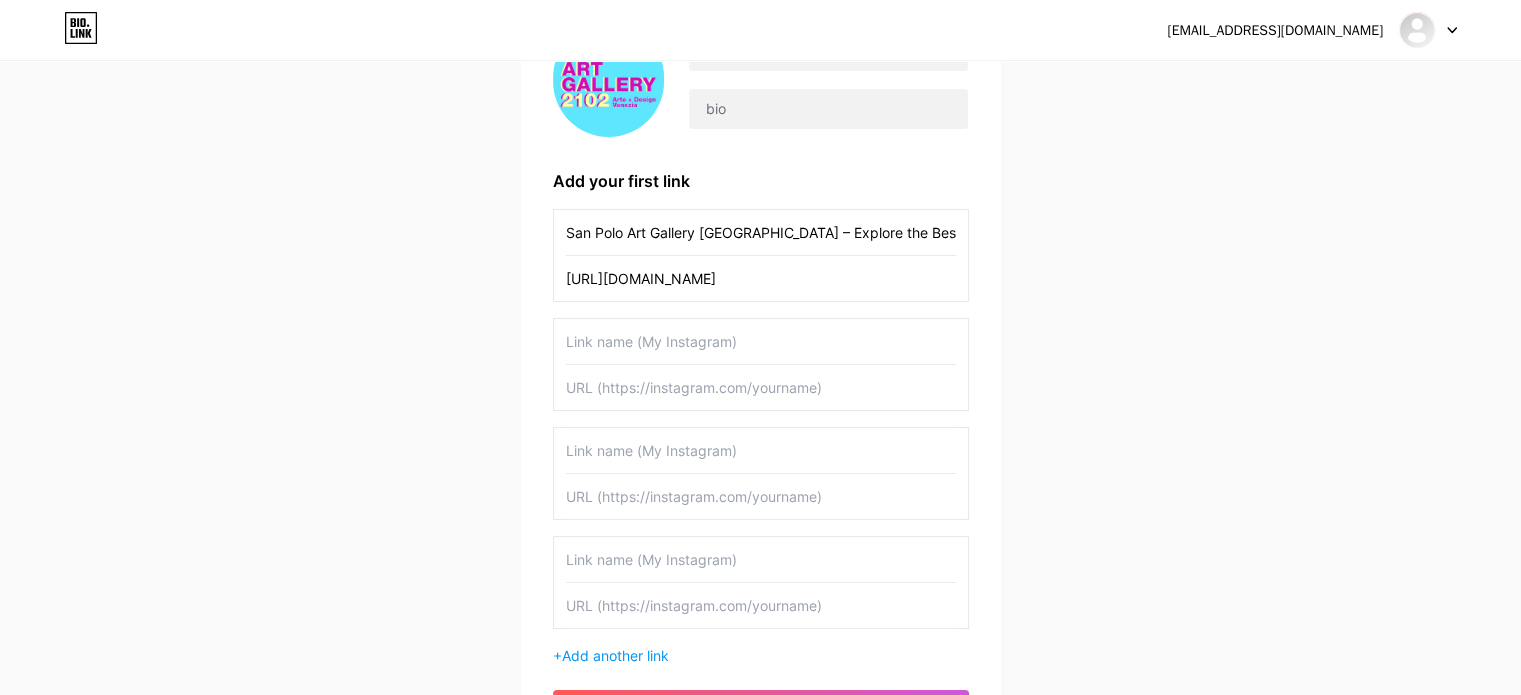 drag, startPoint x: 608, startPoint y: 375, endPoint x: 633, endPoint y: 374, distance: 25.019993 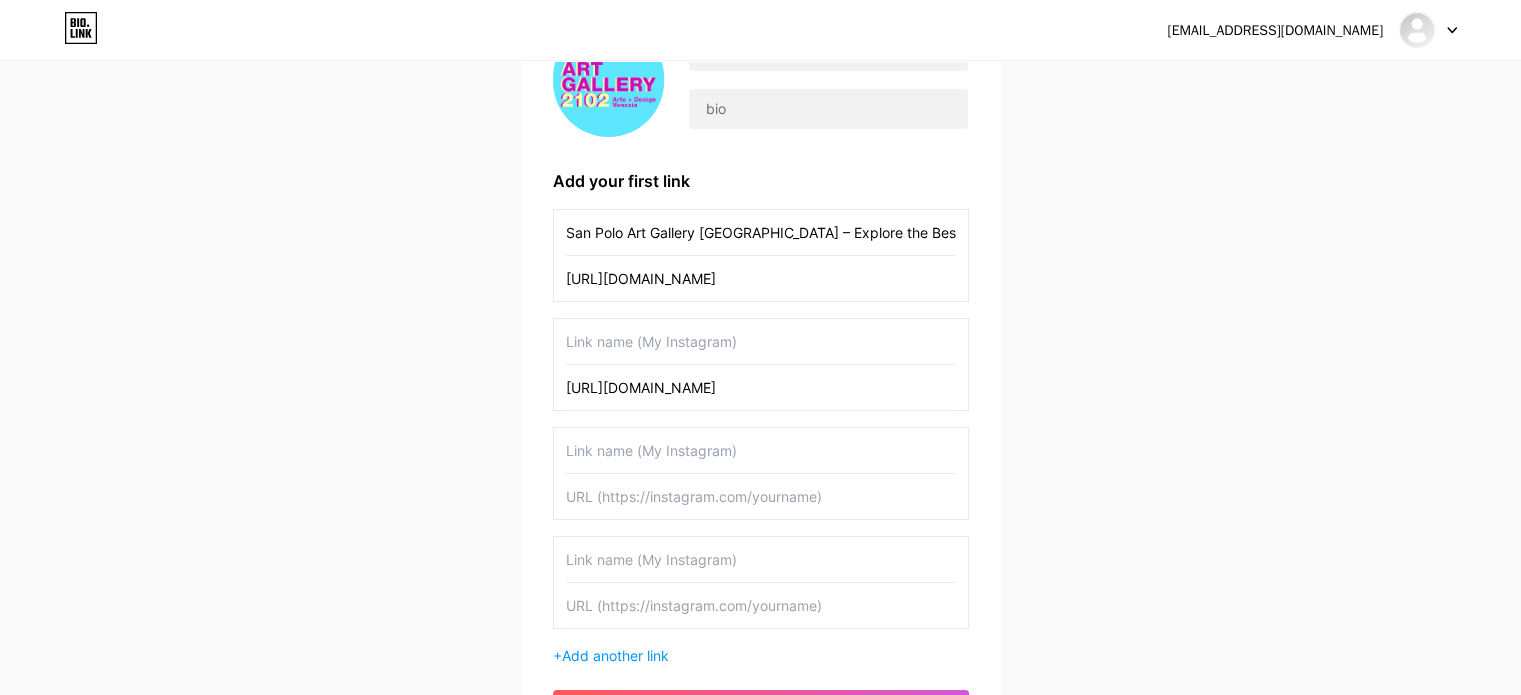 type on "https://www.sanpoloartgallery.it/artists/" 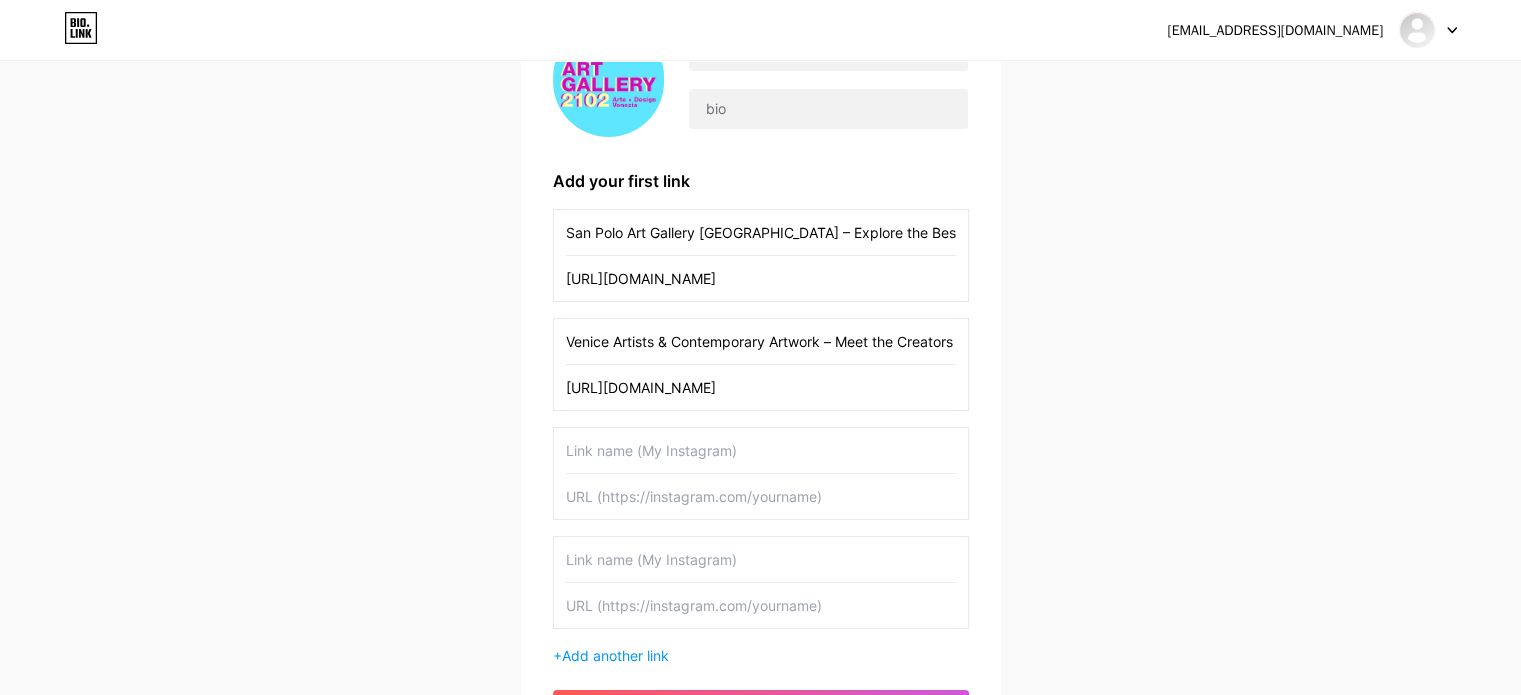 scroll, scrollTop: 0, scrollLeft: 84, axis: horizontal 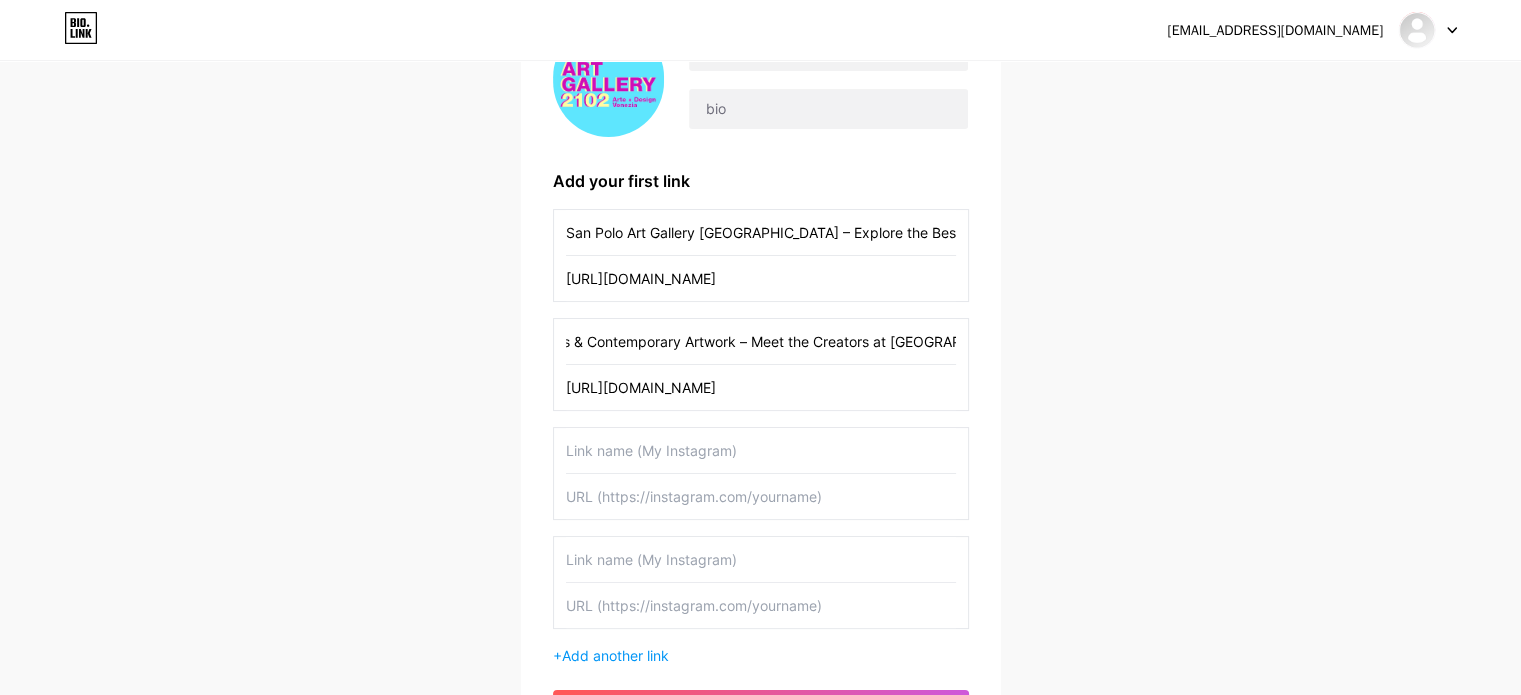 type on "Venice Artists & Contemporary Artwork – Meet the Creators at San Polo" 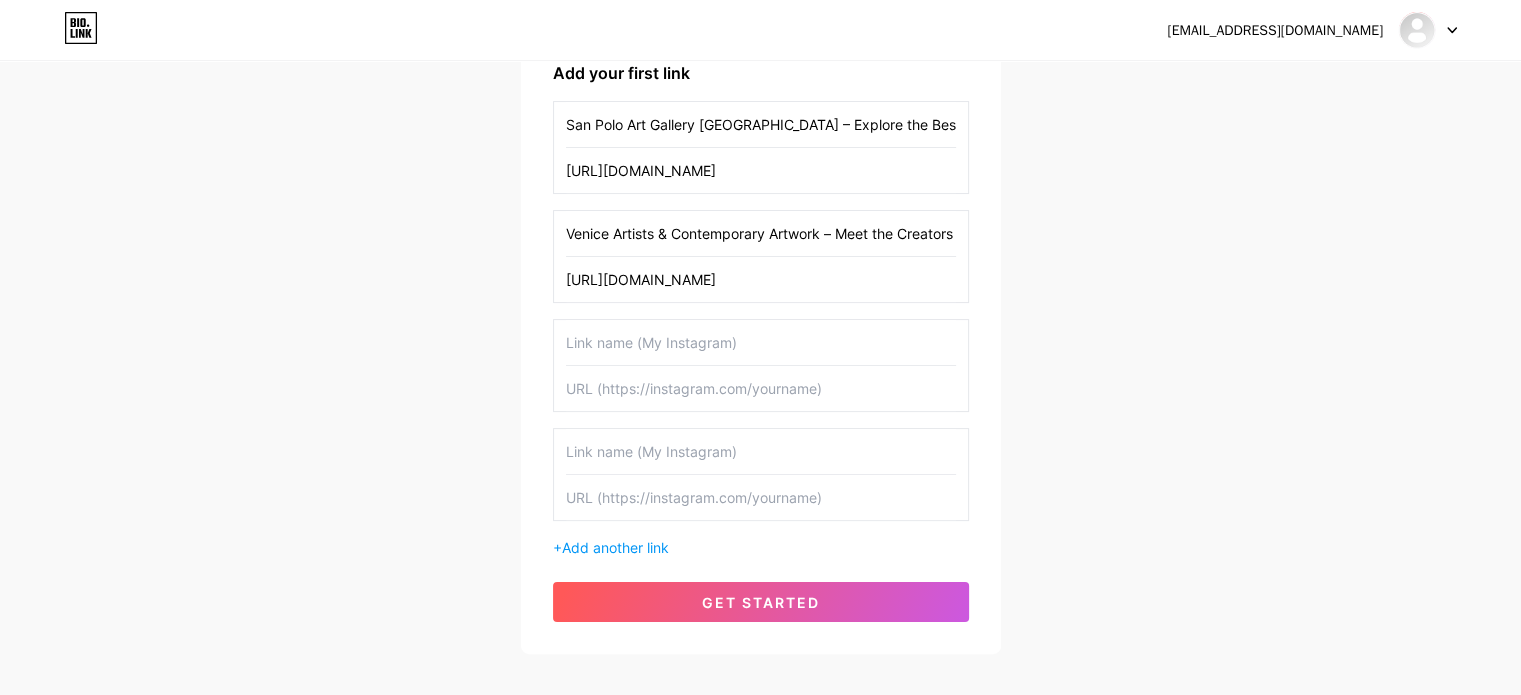 scroll, scrollTop: 422, scrollLeft: 0, axis: vertical 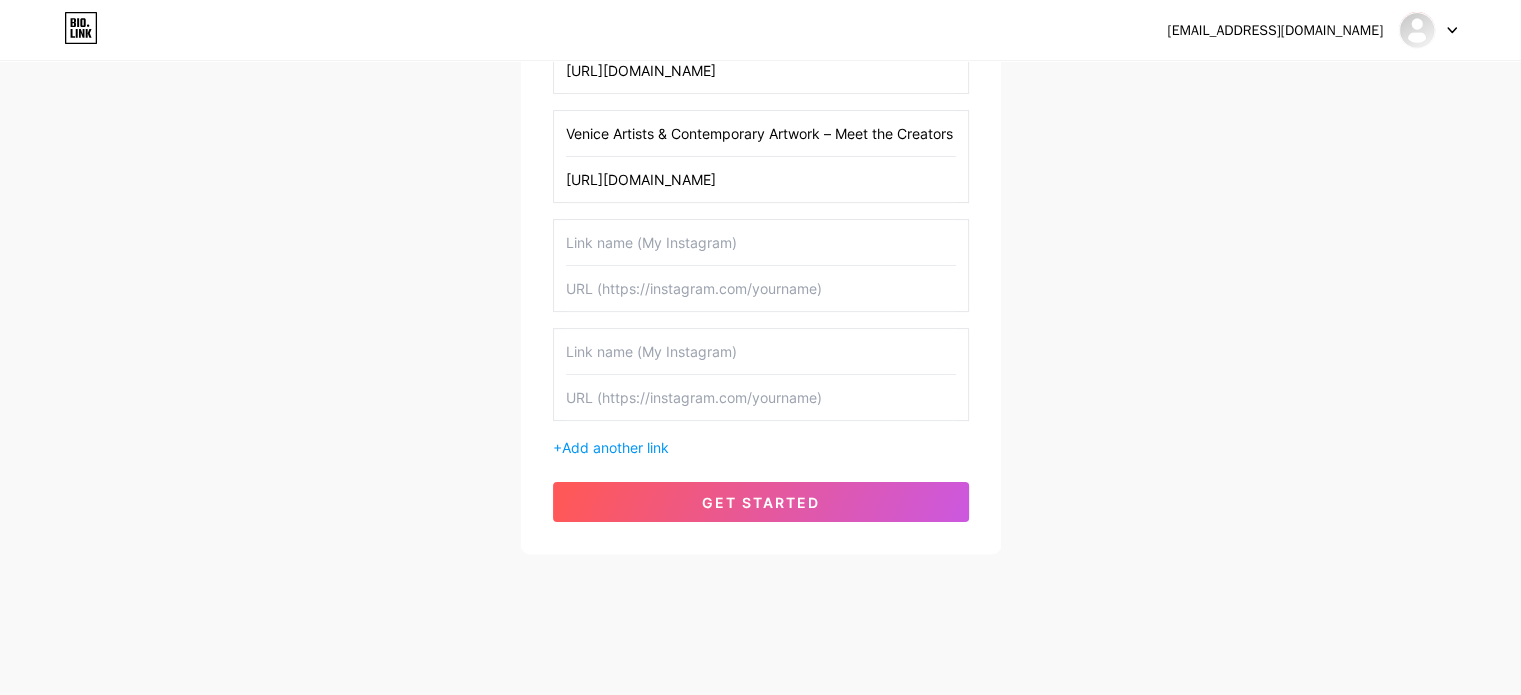 click at bounding box center (761, 288) 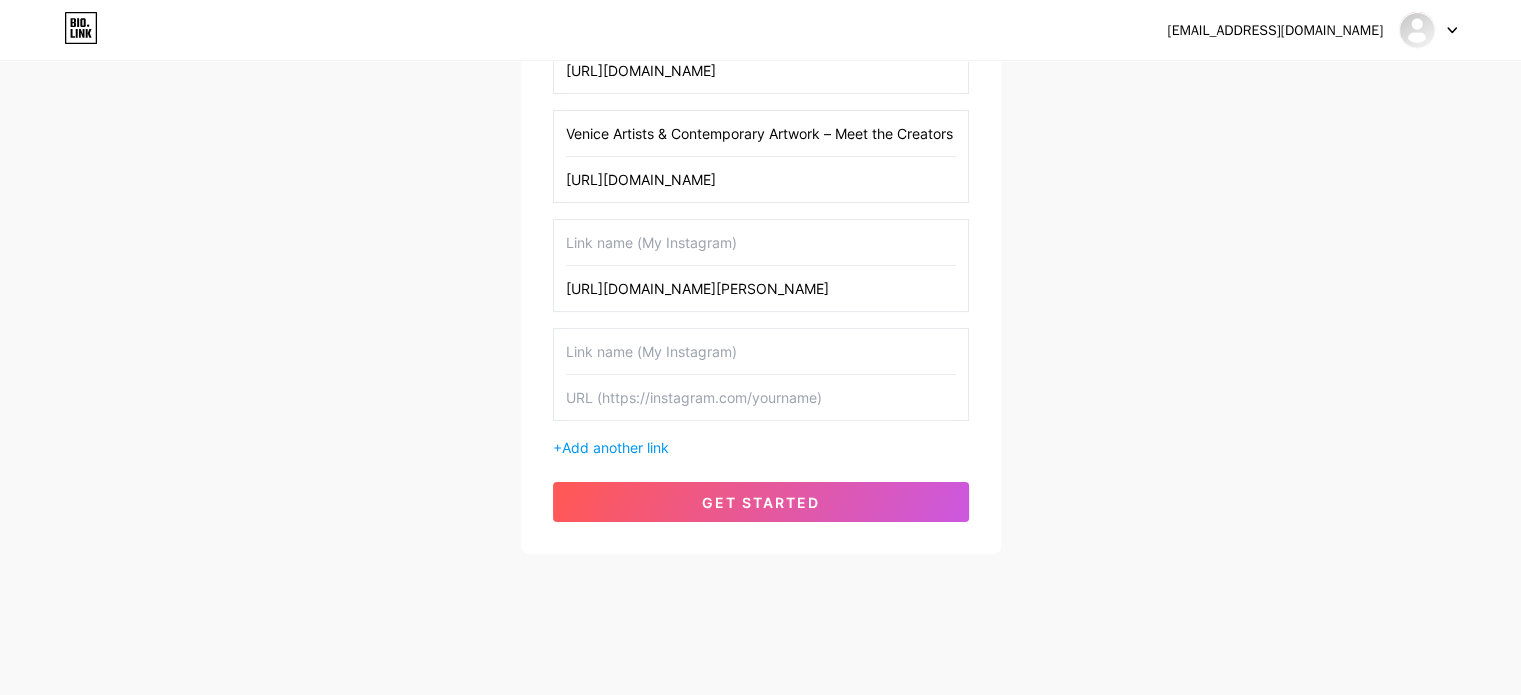 type on "https://www.sanpoloartgallery.it/cronorama-max-farina/" 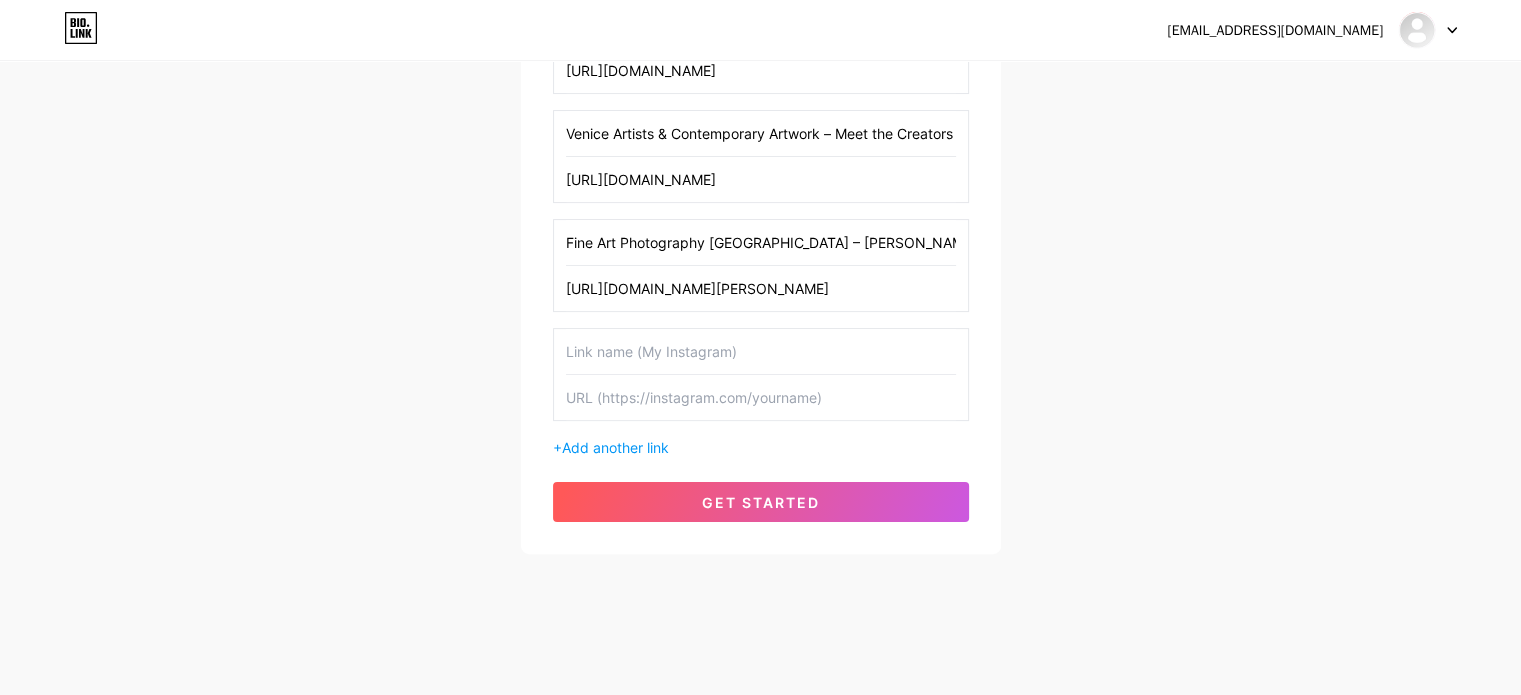 scroll, scrollTop: 0, scrollLeft: 51, axis: horizontal 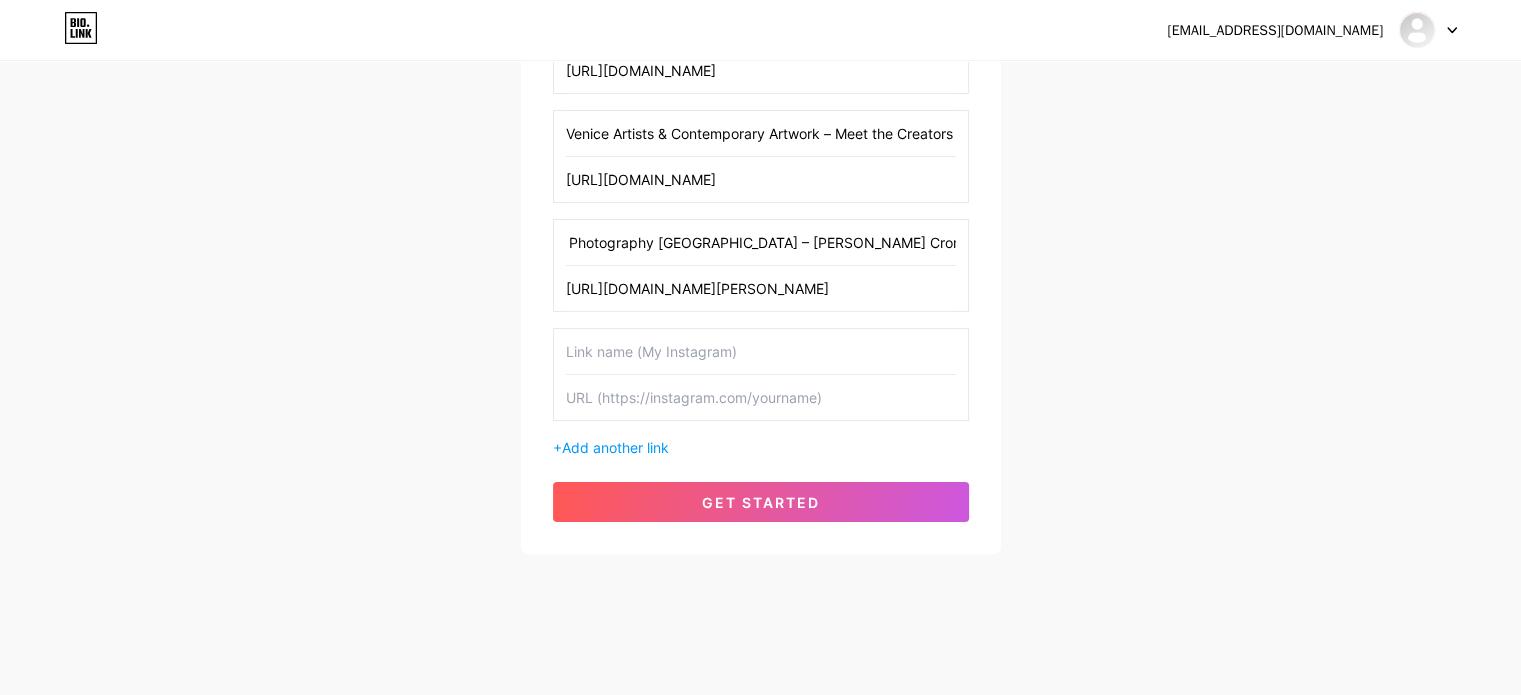 type on "Fine Art Photography Venice – Max Farina’s Cronorama at San Polo" 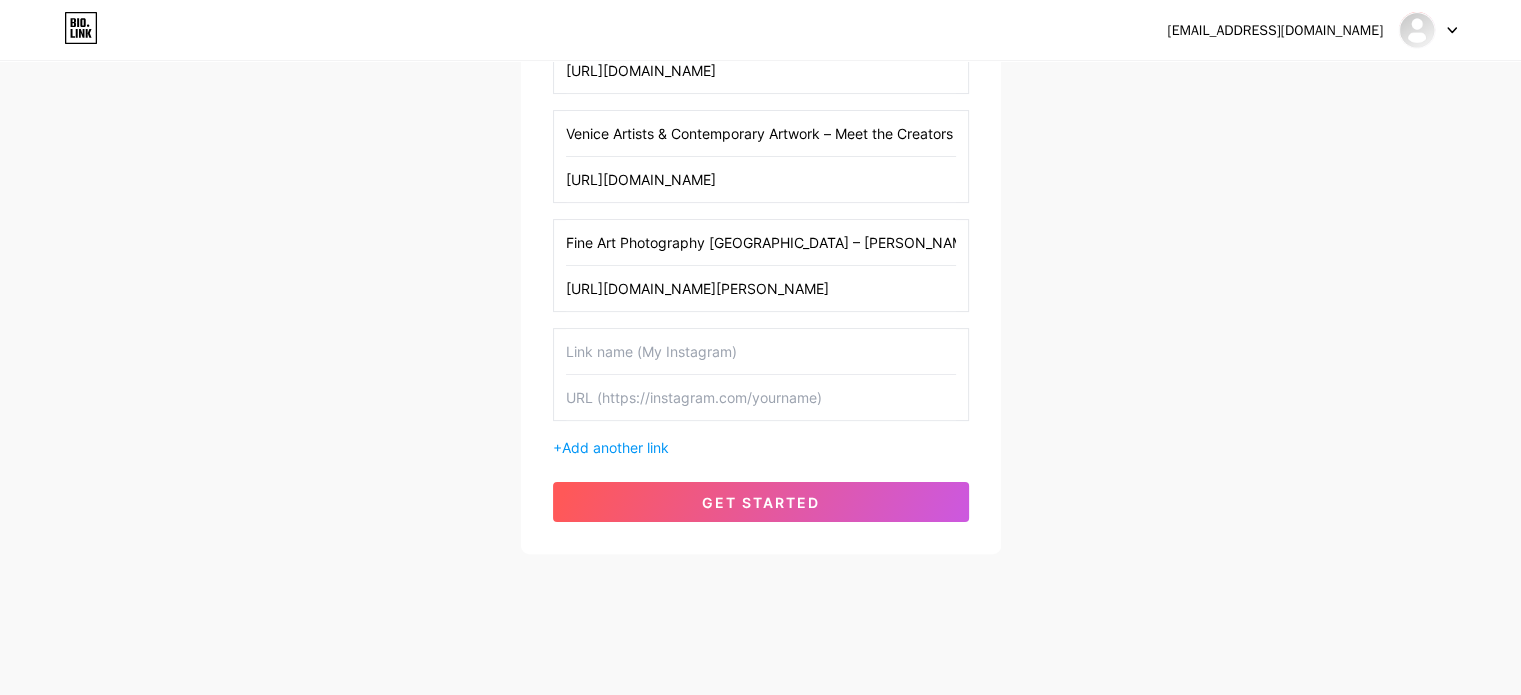 click at bounding box center [761, 397] 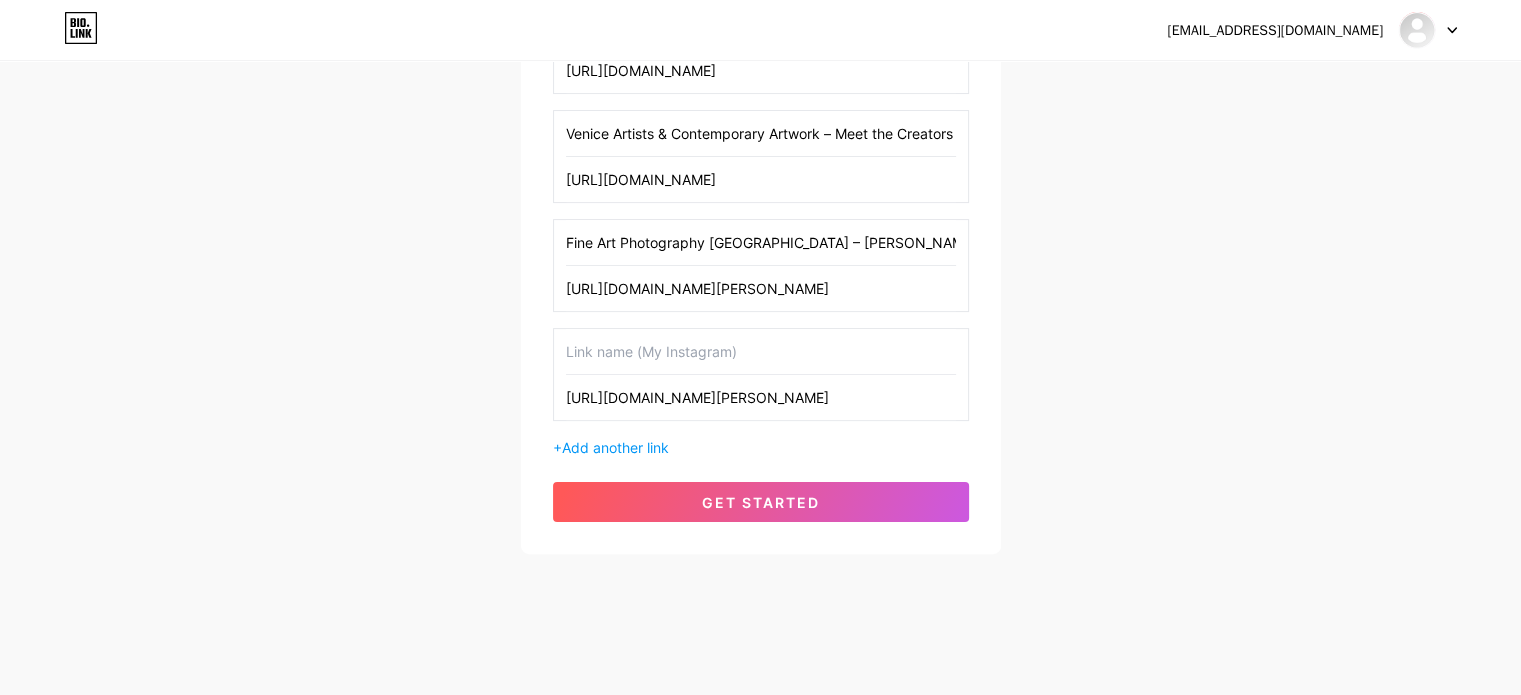 type on "https://www.sanpoloartgallery.it/valeria-vaccaro/" 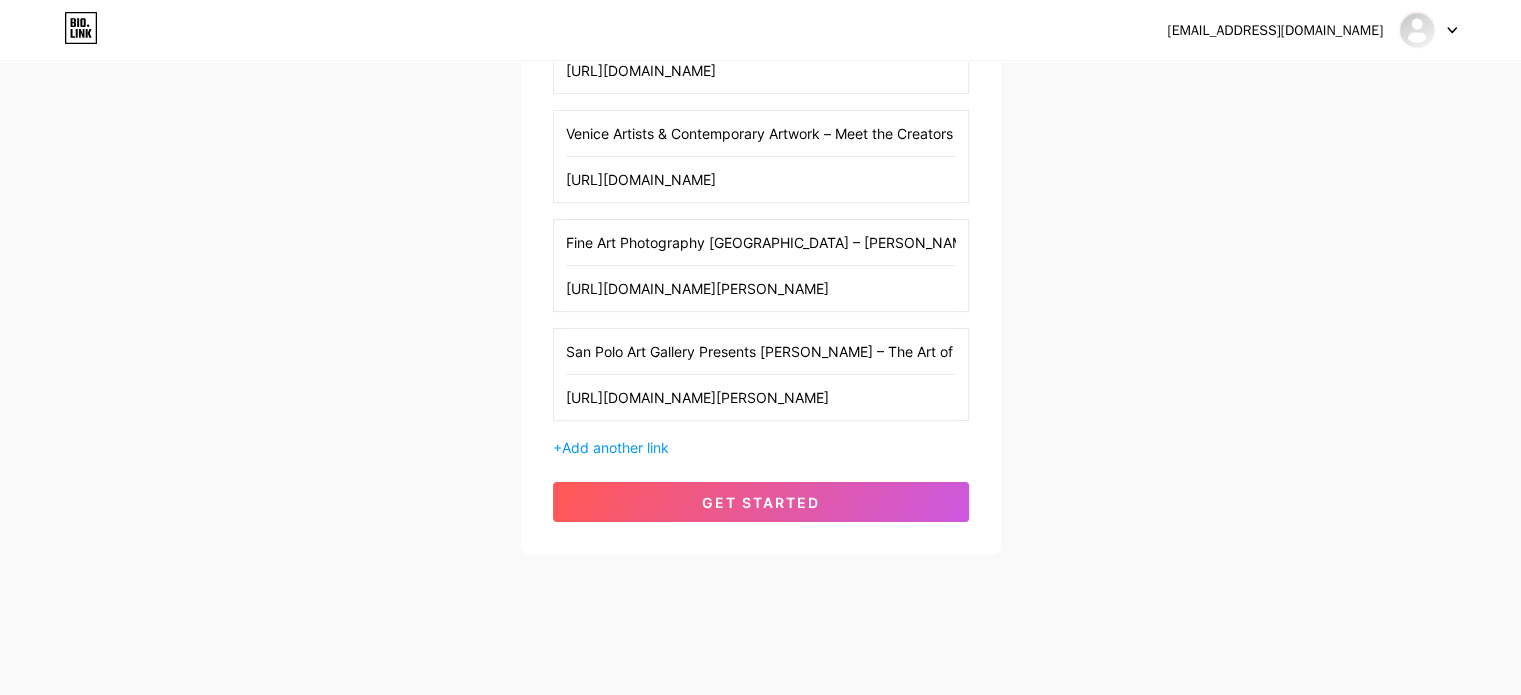 scroll, scrollTop: 0, scrollLeft: 106, axis: horizontal 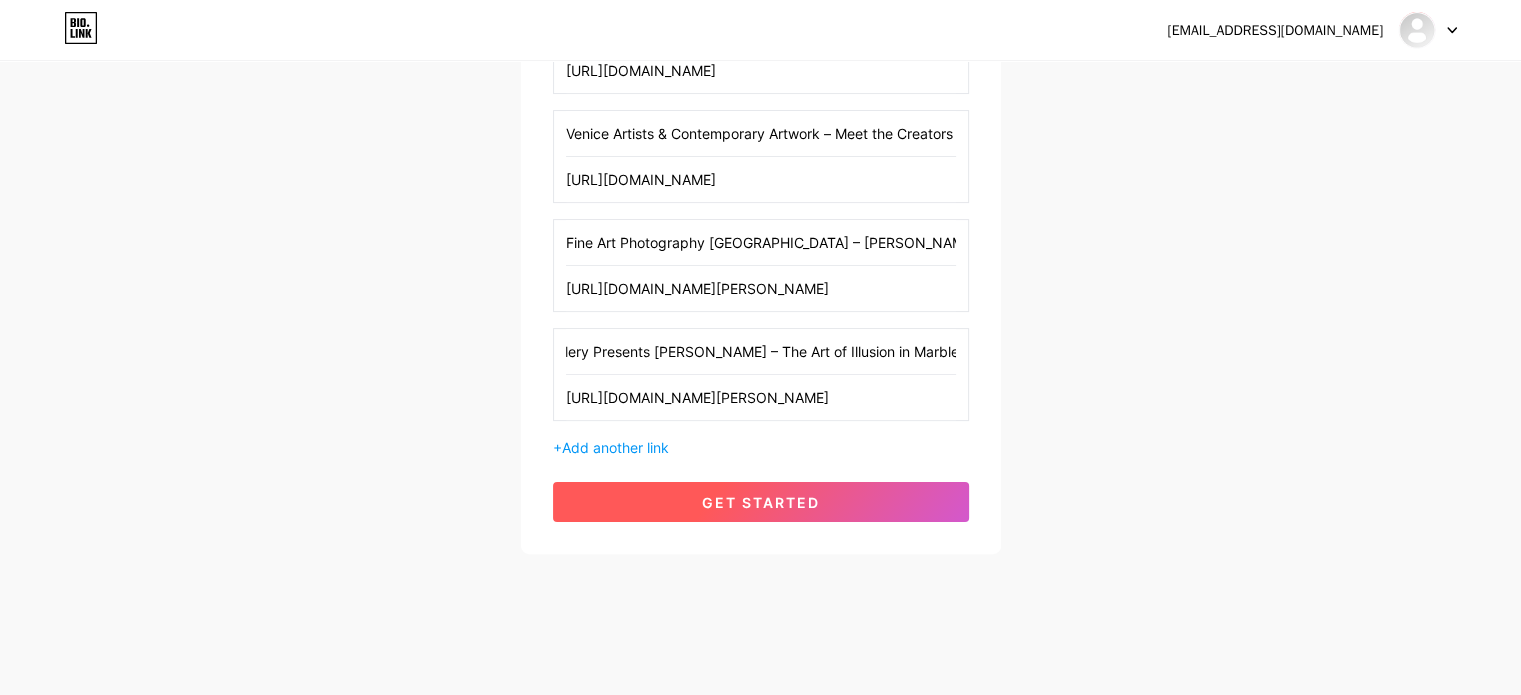 type on "San Polo Art Gallery Presents Valeria Vaccaro – The Art of Illusion in Marble" 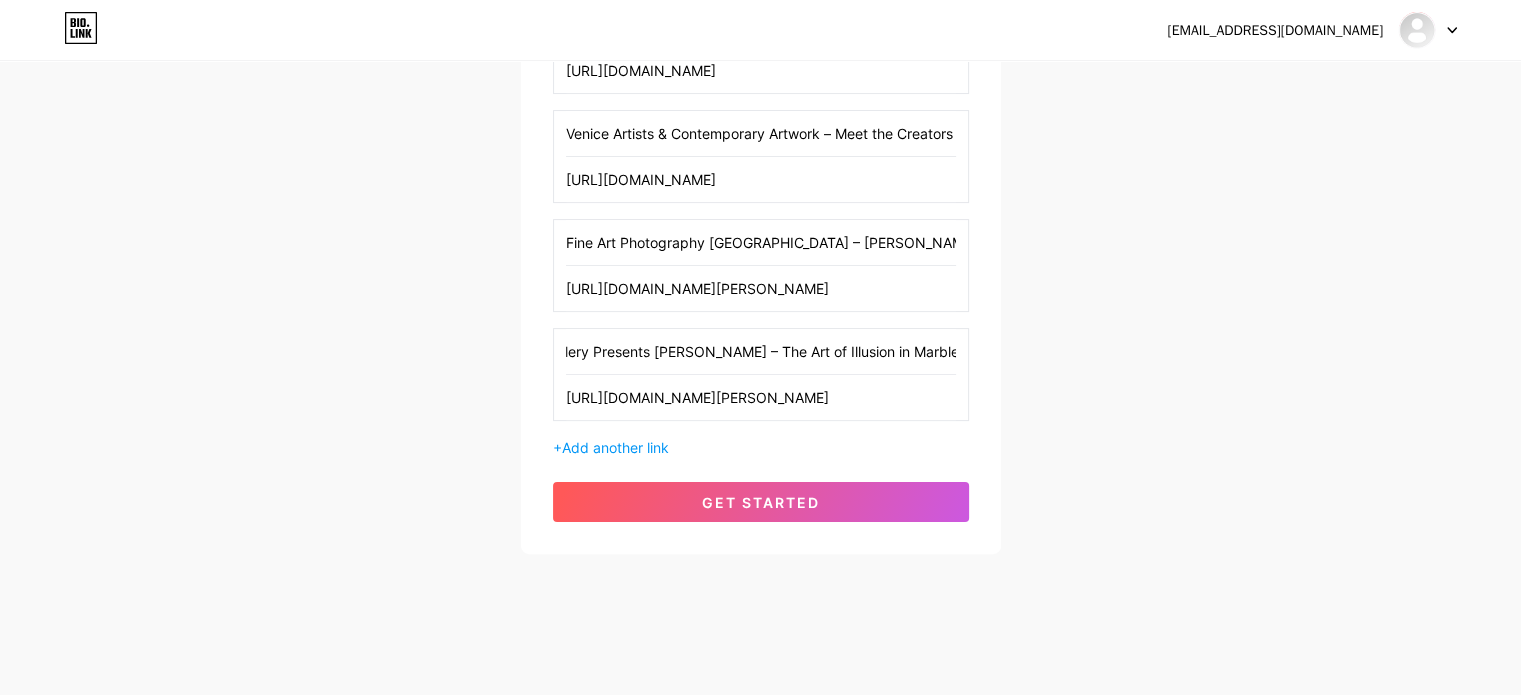 drag, startPoint x: 780, startPoint y: 495, endPoint x: 840, endPoint y: 474, distance: 63.56886 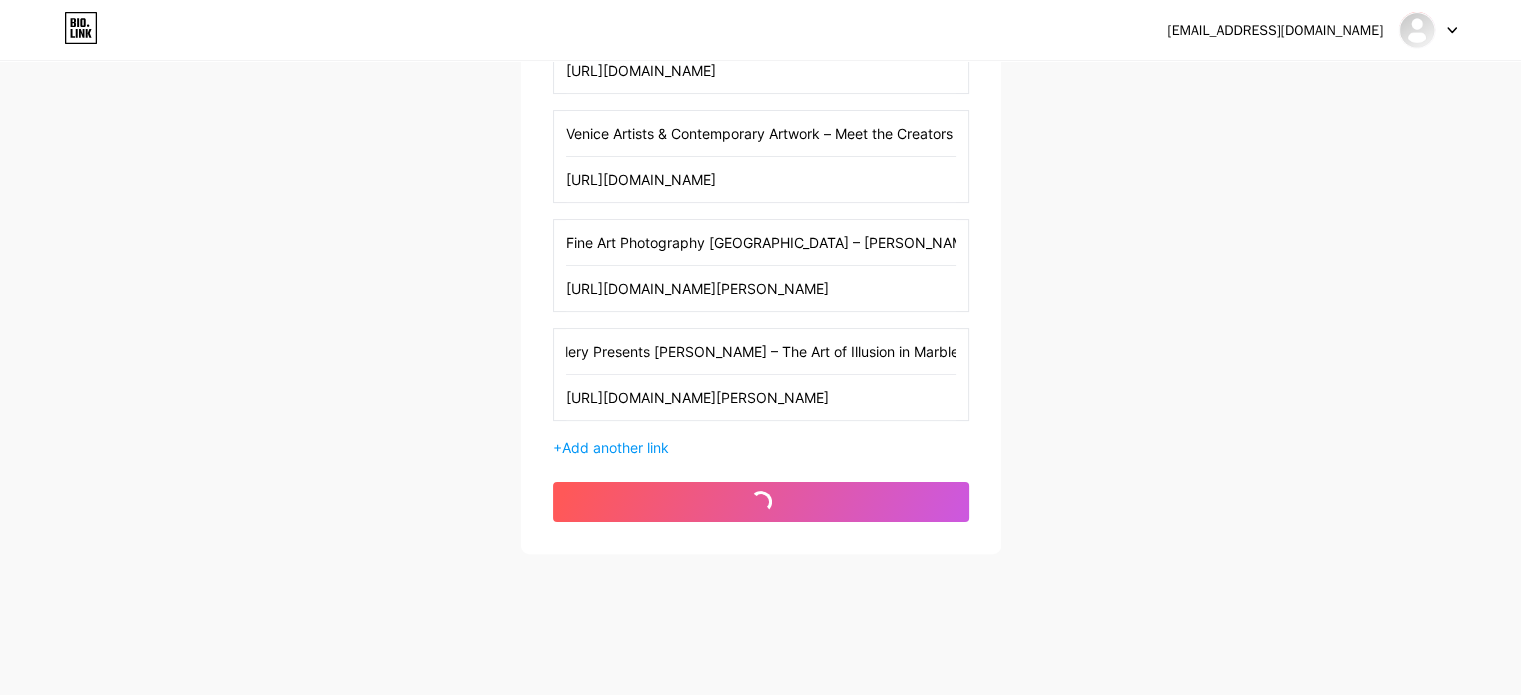 scroll, scrollTop: 0, scrollLeft: 0, axis: both 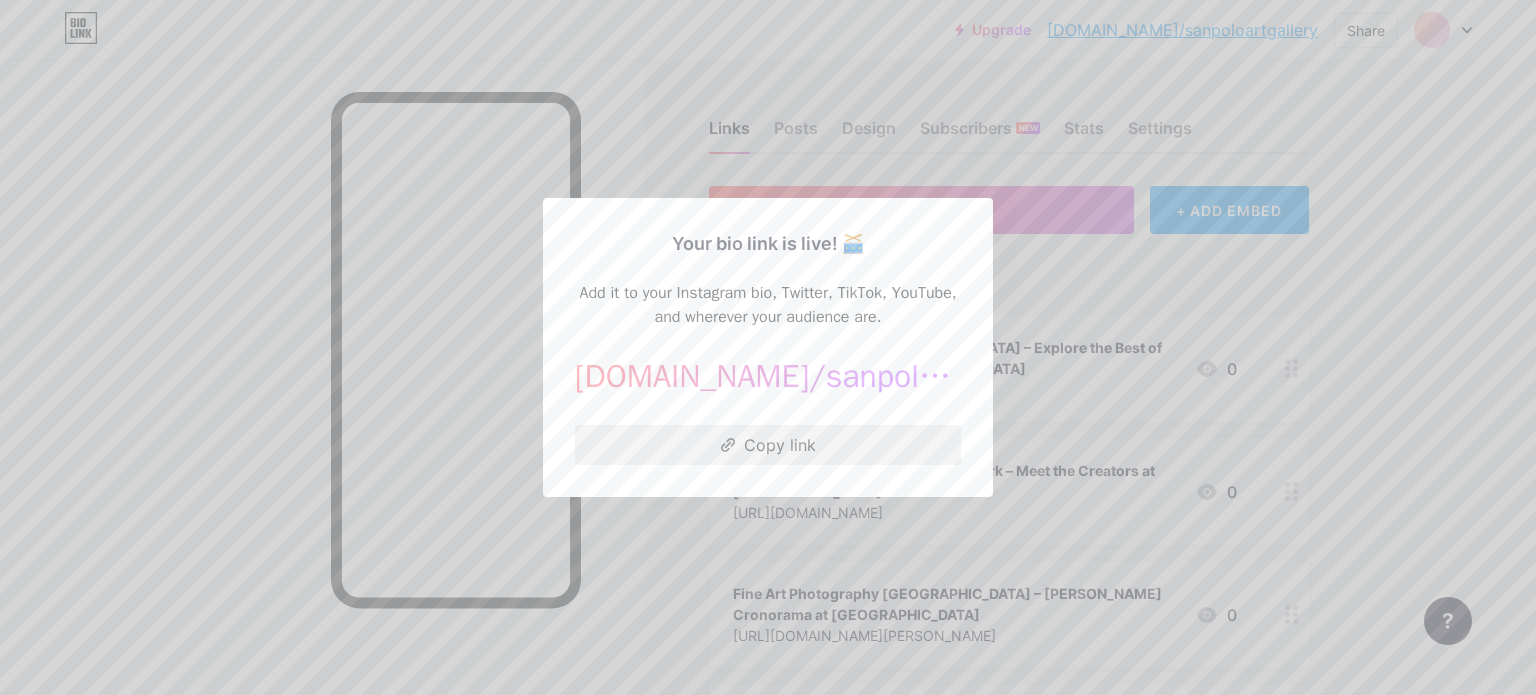 click on "Copy link" at bounding box center [768, 445] 